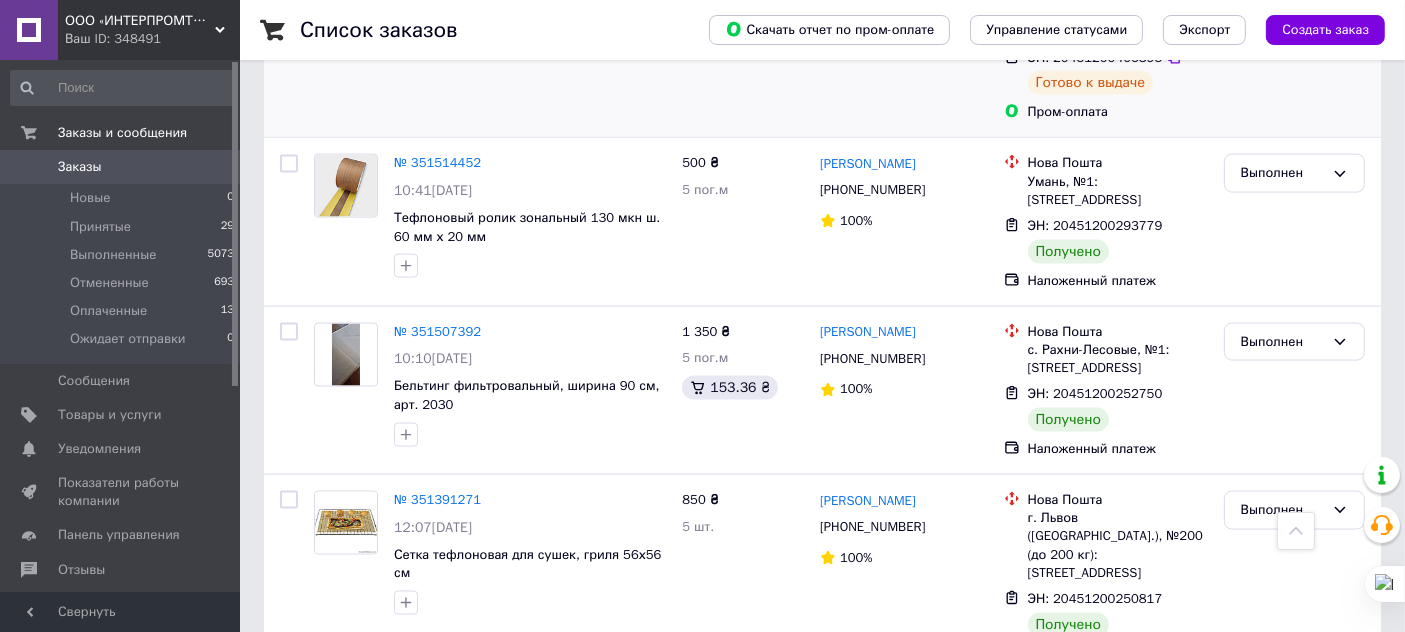 scroll, scrollTop: 3000, scrollLeft: 0, axis: vertical 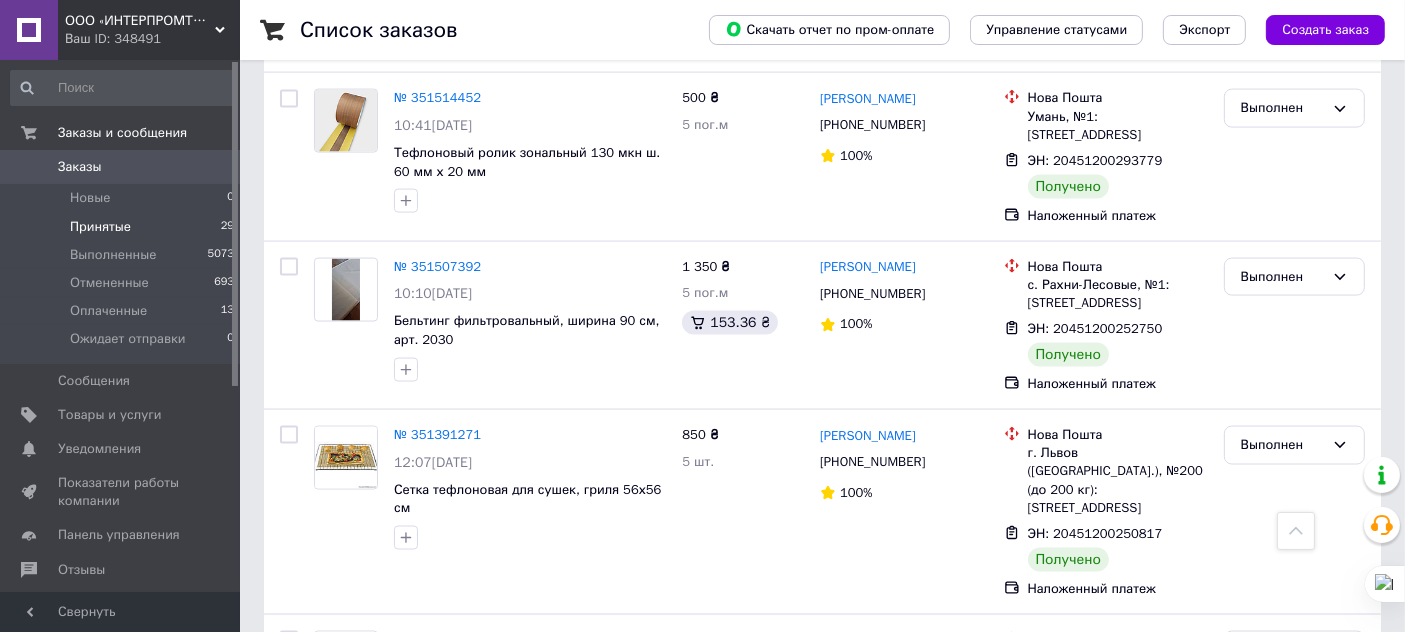 click on "Принятые 29" at bounding box center (123, 227) 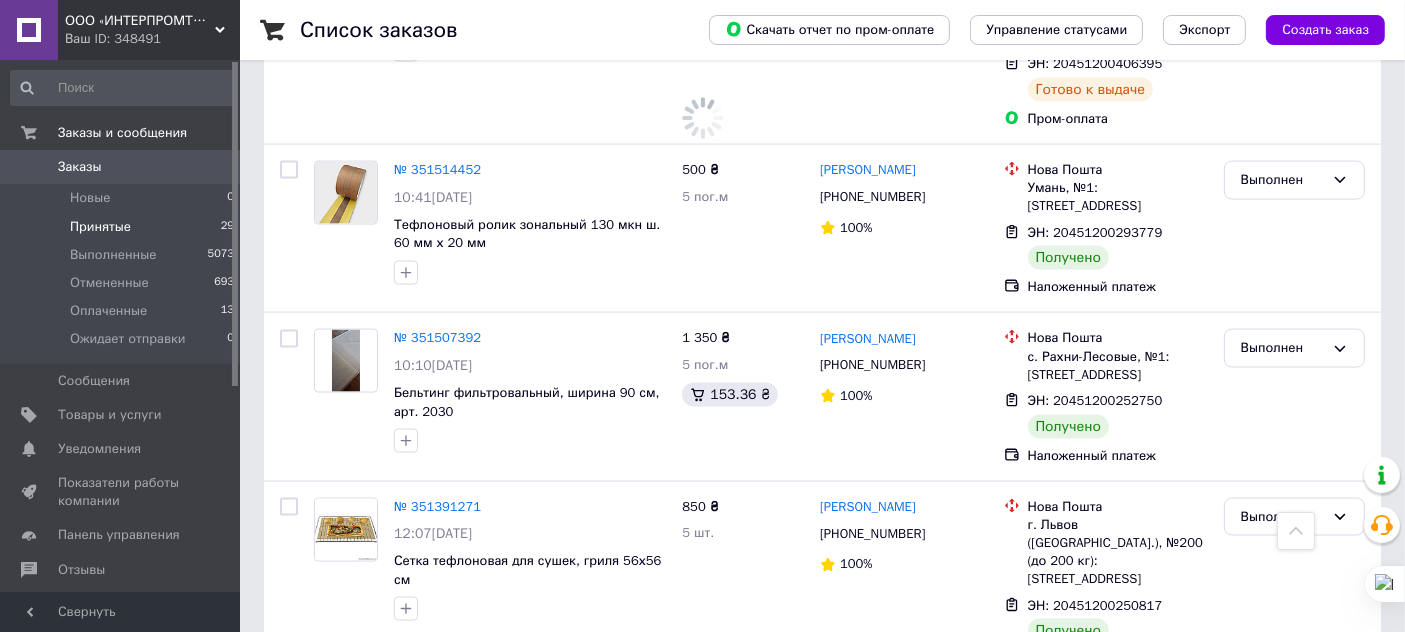 scroll, scrollTop: 3070, scrollLeft: 0, axis: vertical 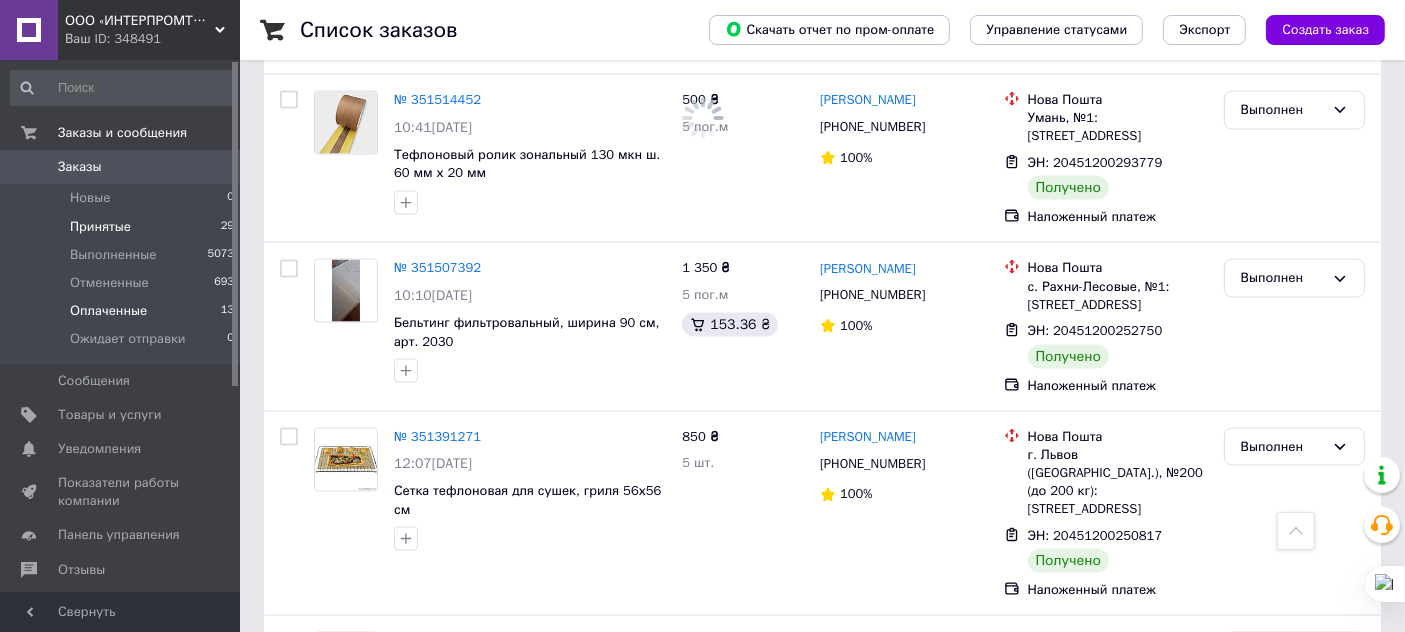 click on "Оплаченные" at bounding box center [108, 311] 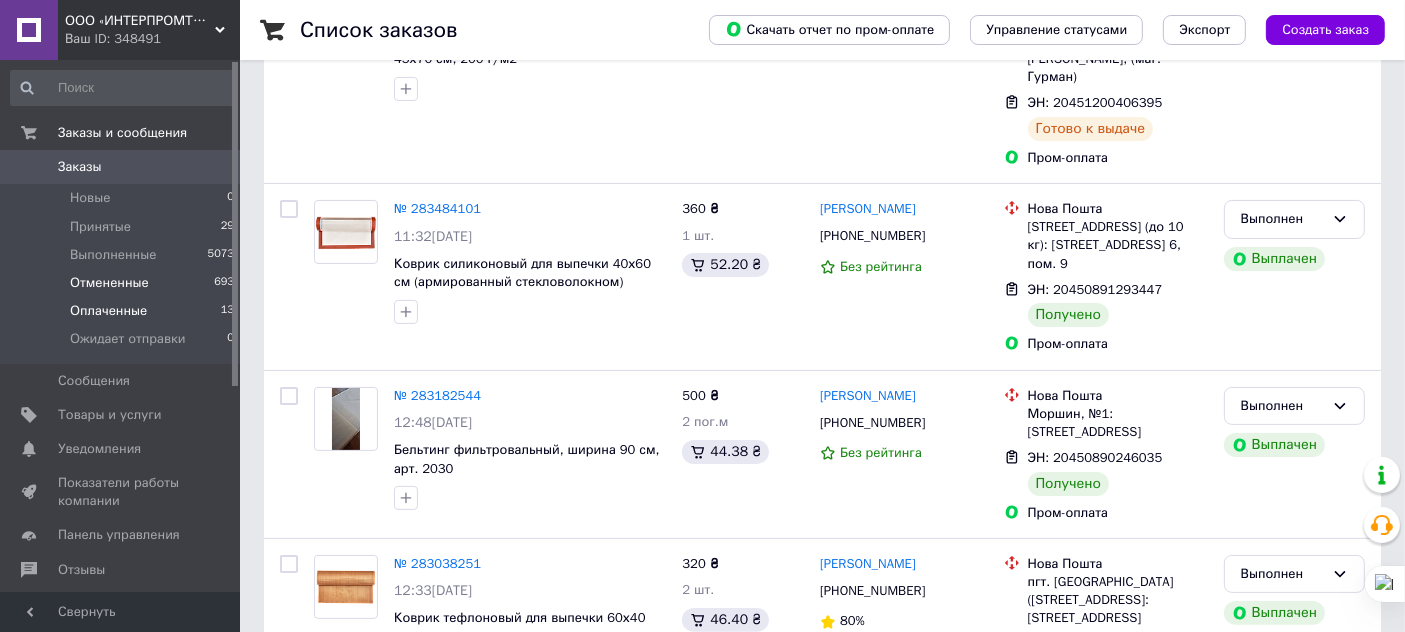 scroll, scrollTop: 0, scrollLeft: 0, axis: both 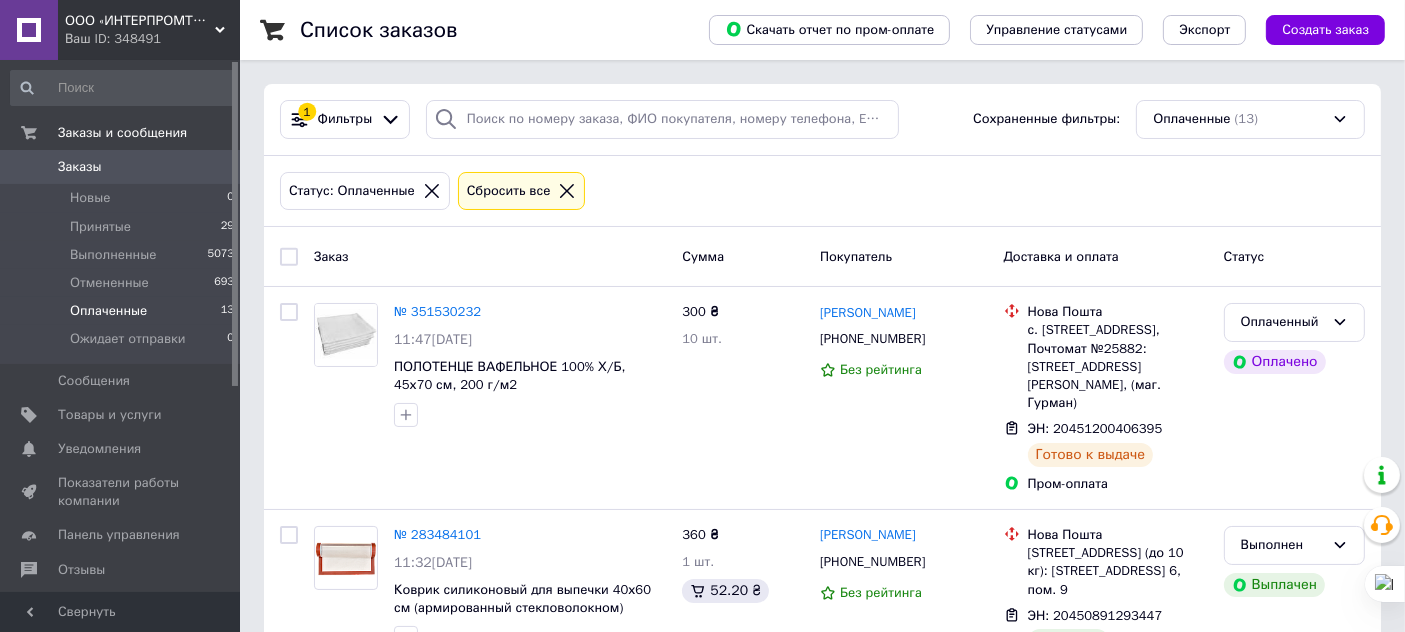click on "Заказы" at bounding box center [80, 167] 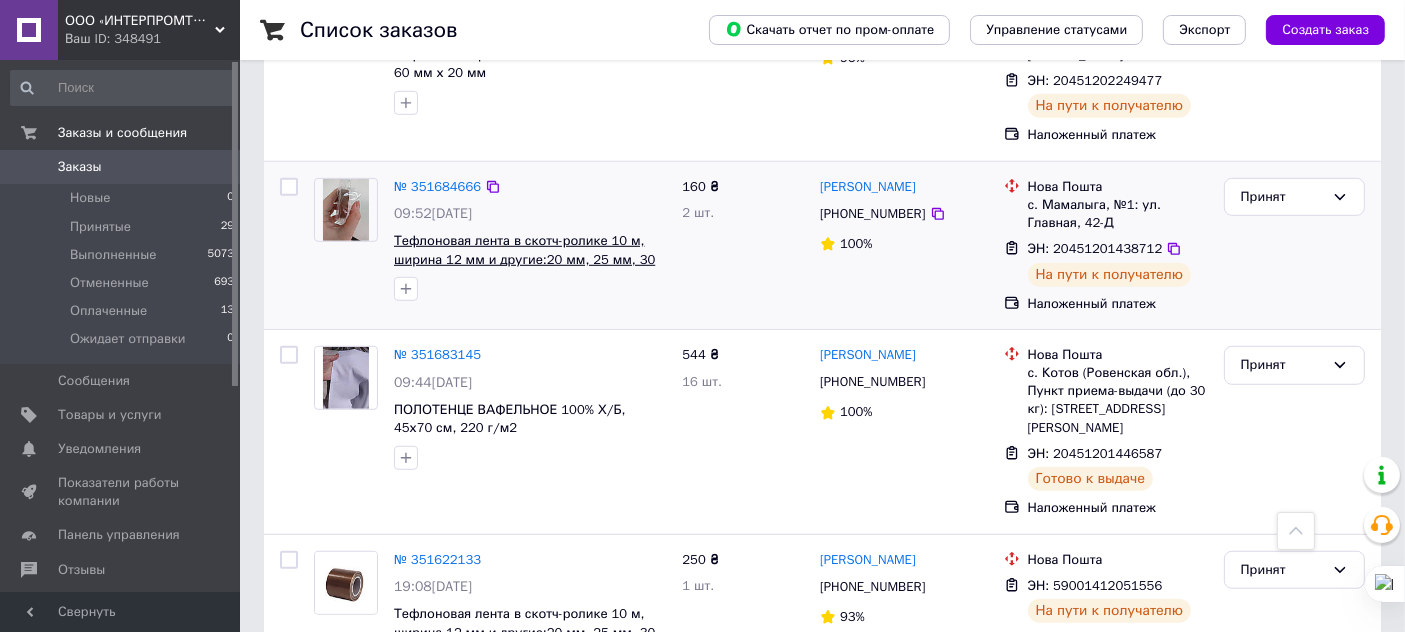 scroll, scrollTop: 1333, scrollLeft: 0, axis: vertical 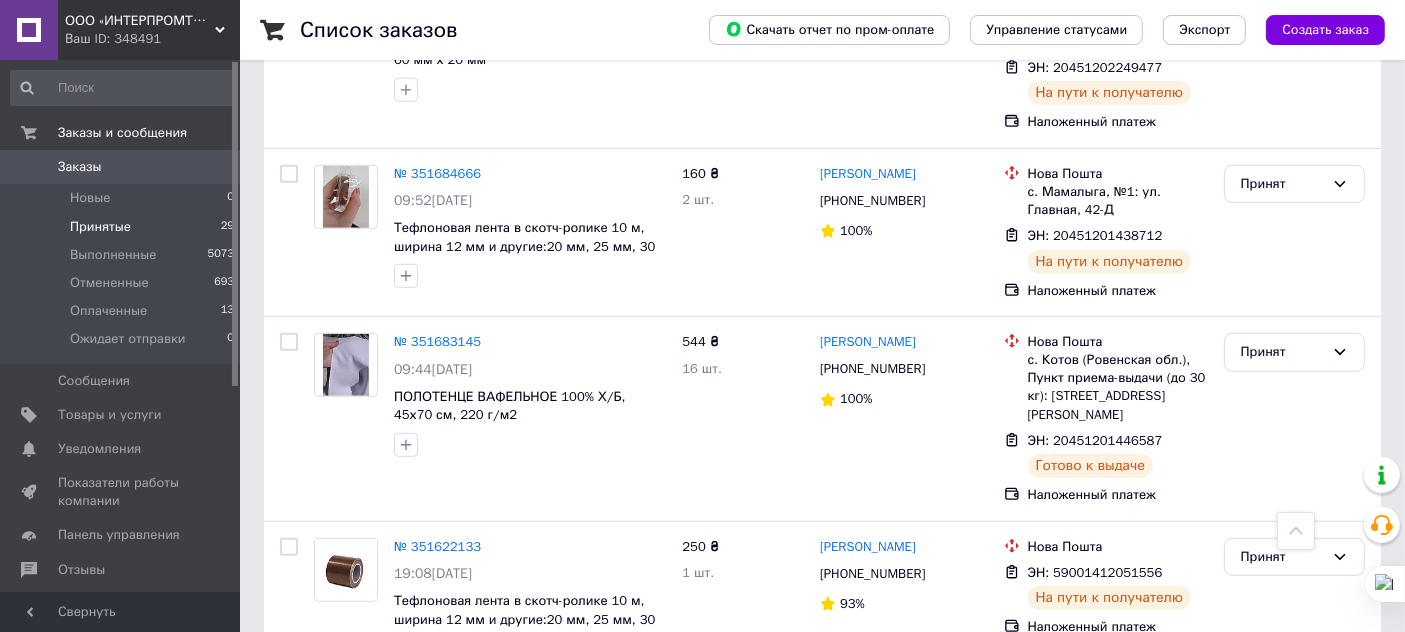 click on "Принятые 29" at bounding box center (123, 227) 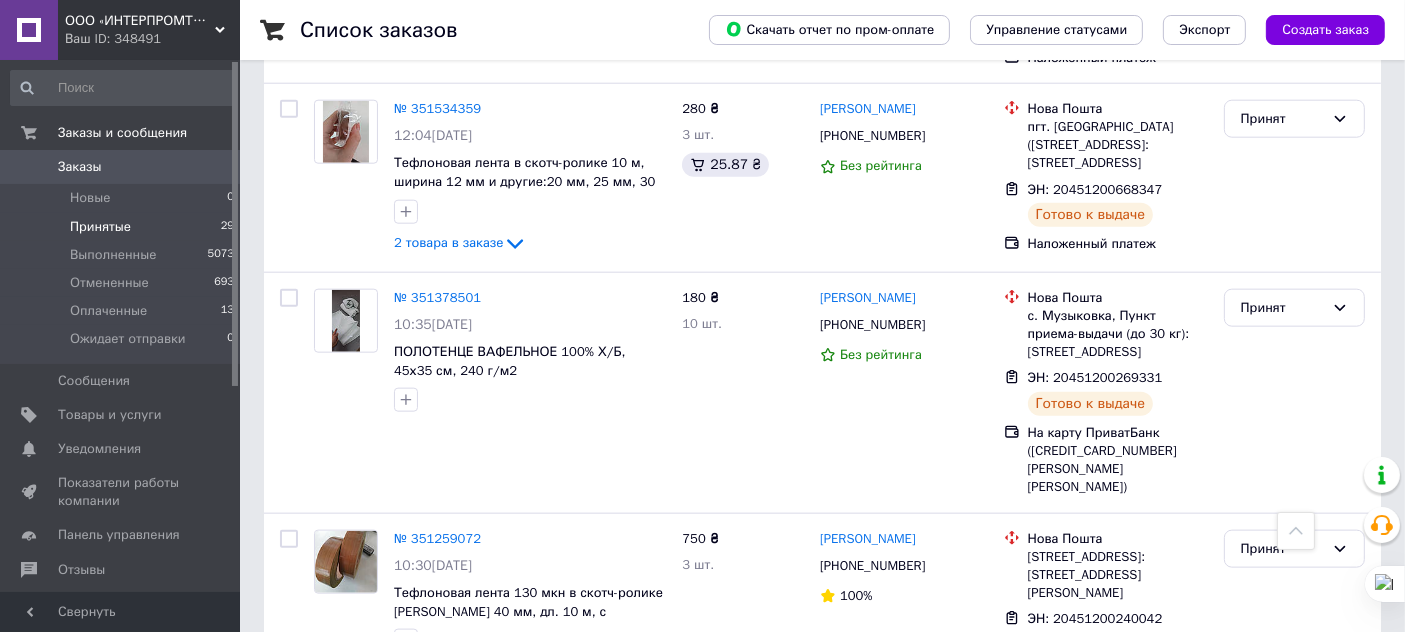 scroll, scrollTop: 2888, scrollLeft: 0, axis: vertical 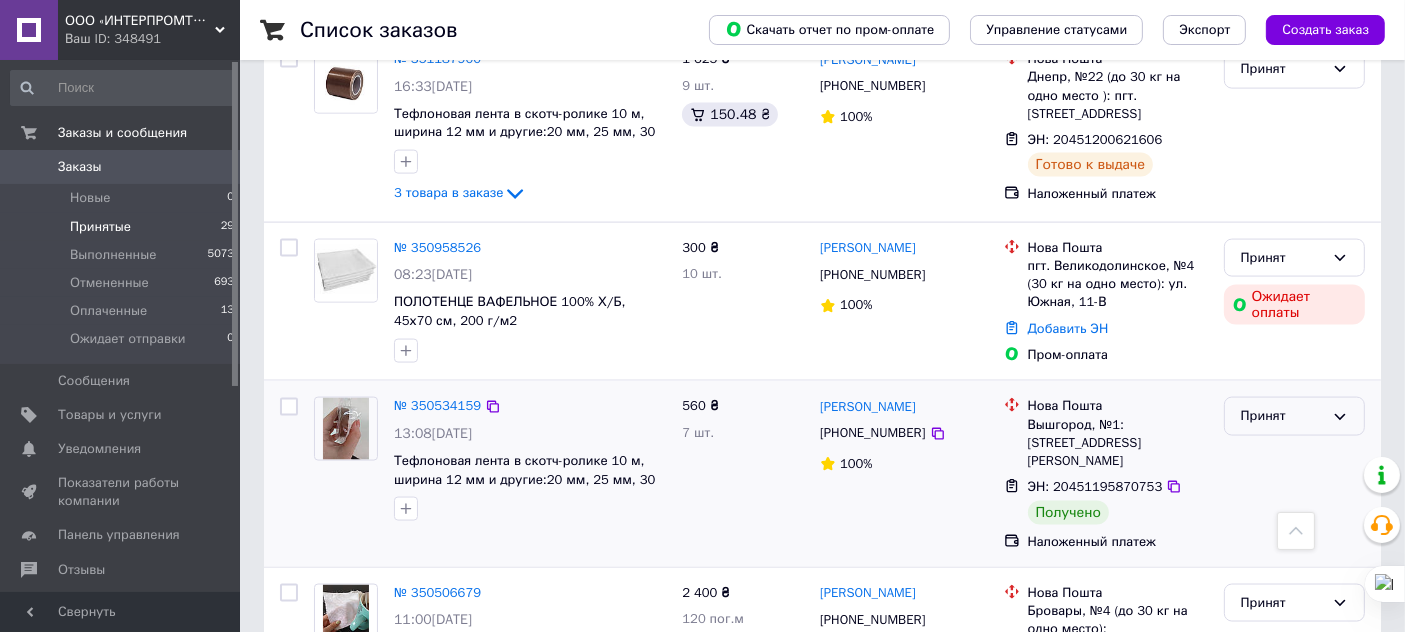 click on "Принят" at bounding box center (1282, 416) 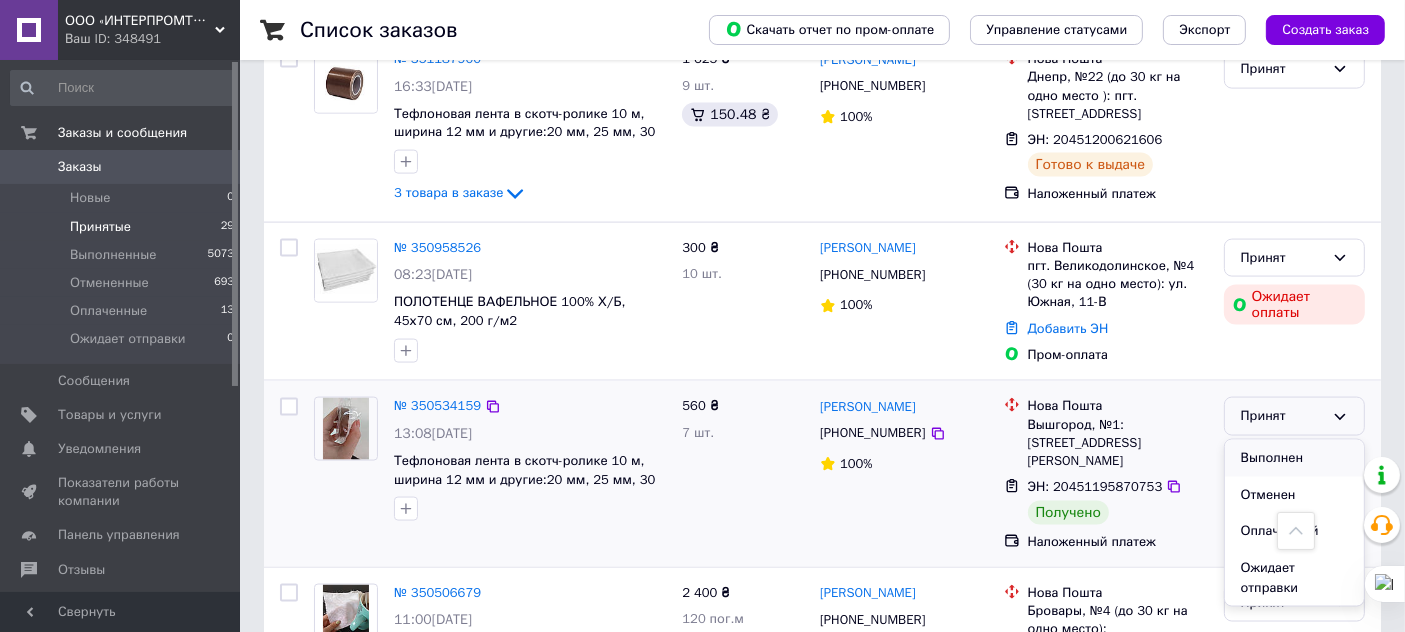click on "Выполнен" at bounding box center (1294, 458) 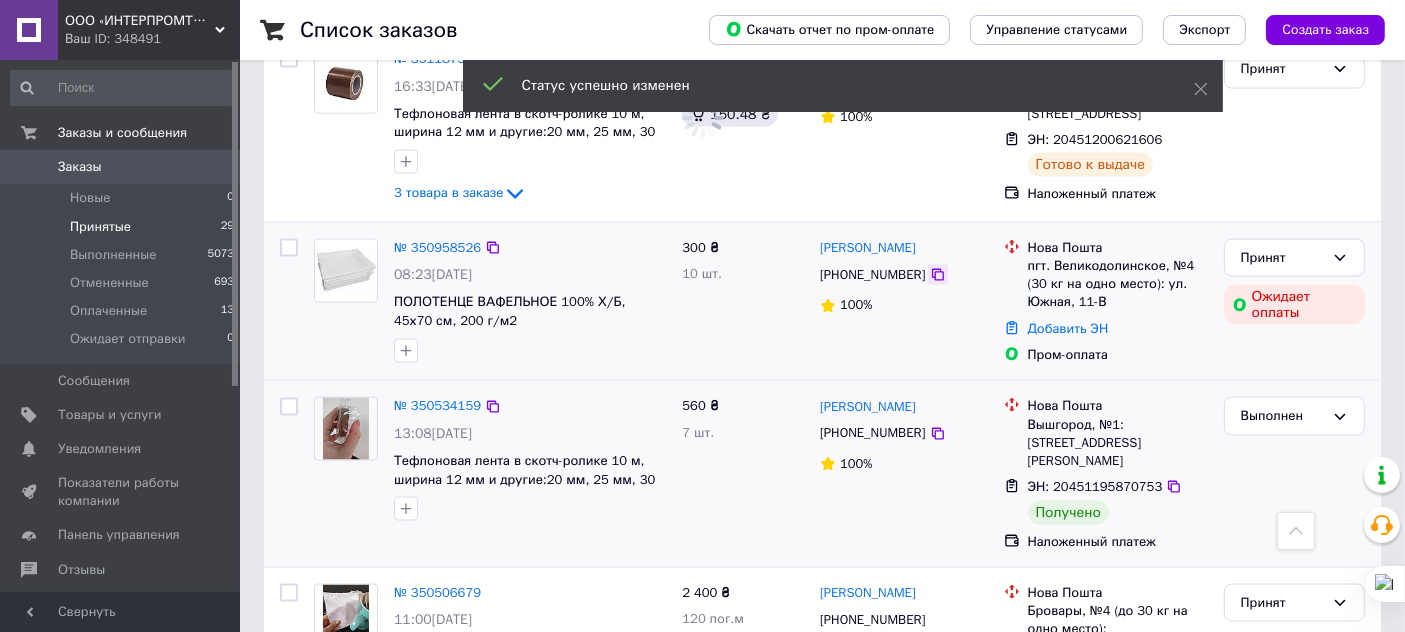 click 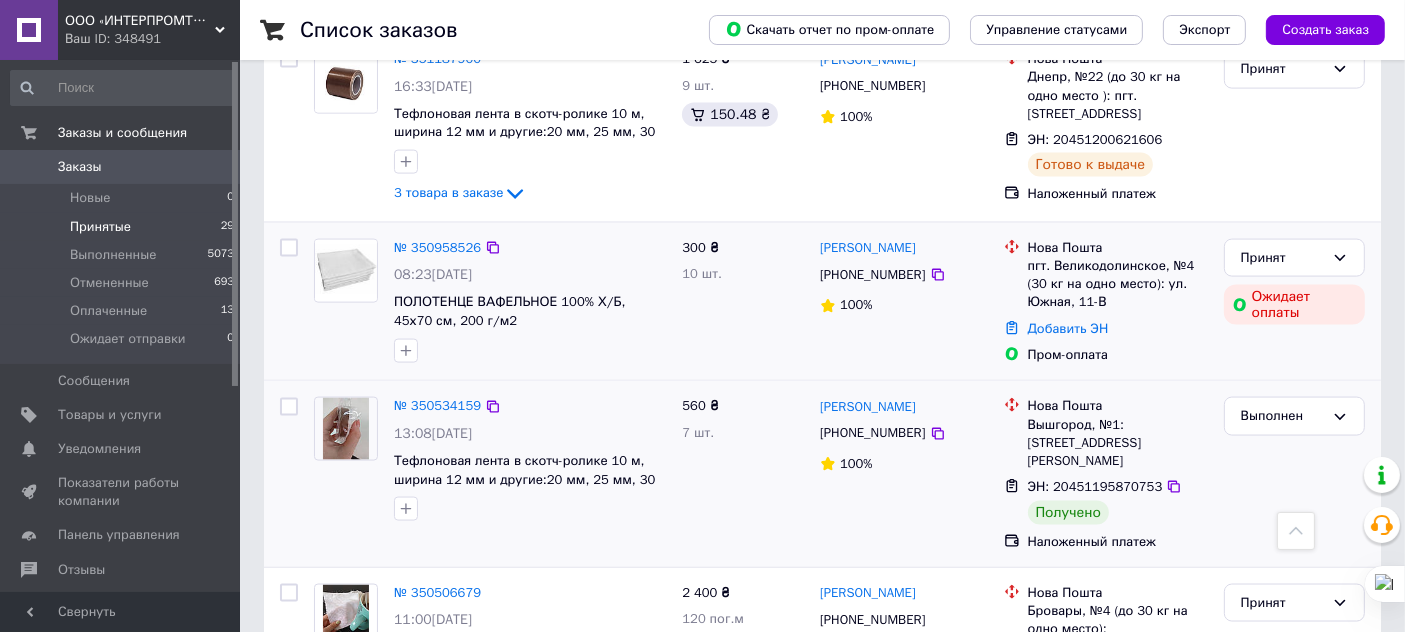 scroll, scrollTop: 2777, scrollLeft: 0, axis: vertical 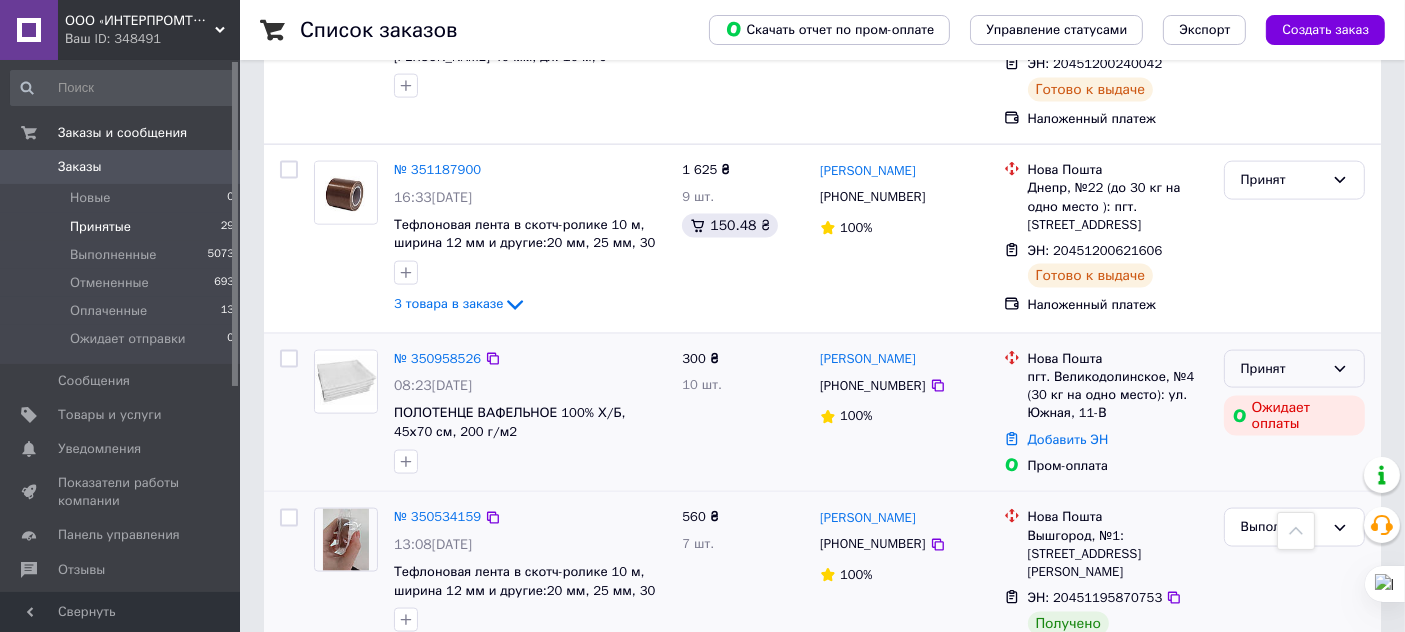 click on "Принят" at bounding box center [1294, 369] 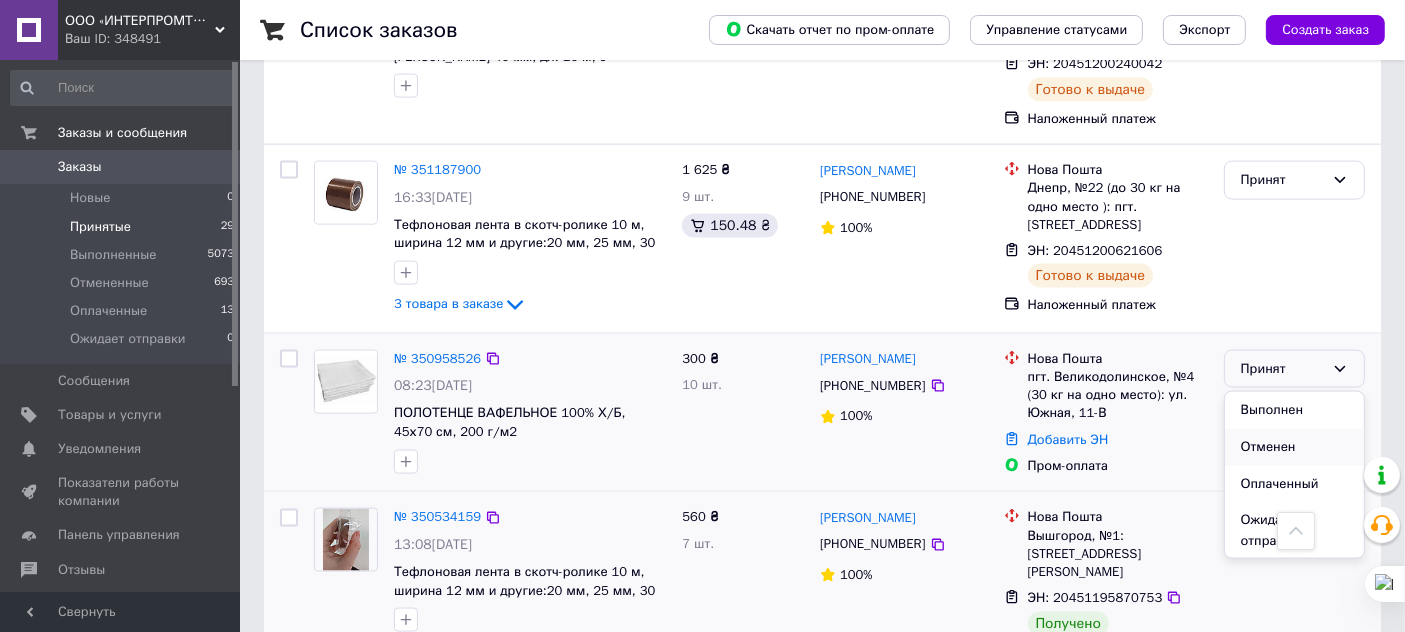 click on "Отменен" at bounding box center [1294, 447] 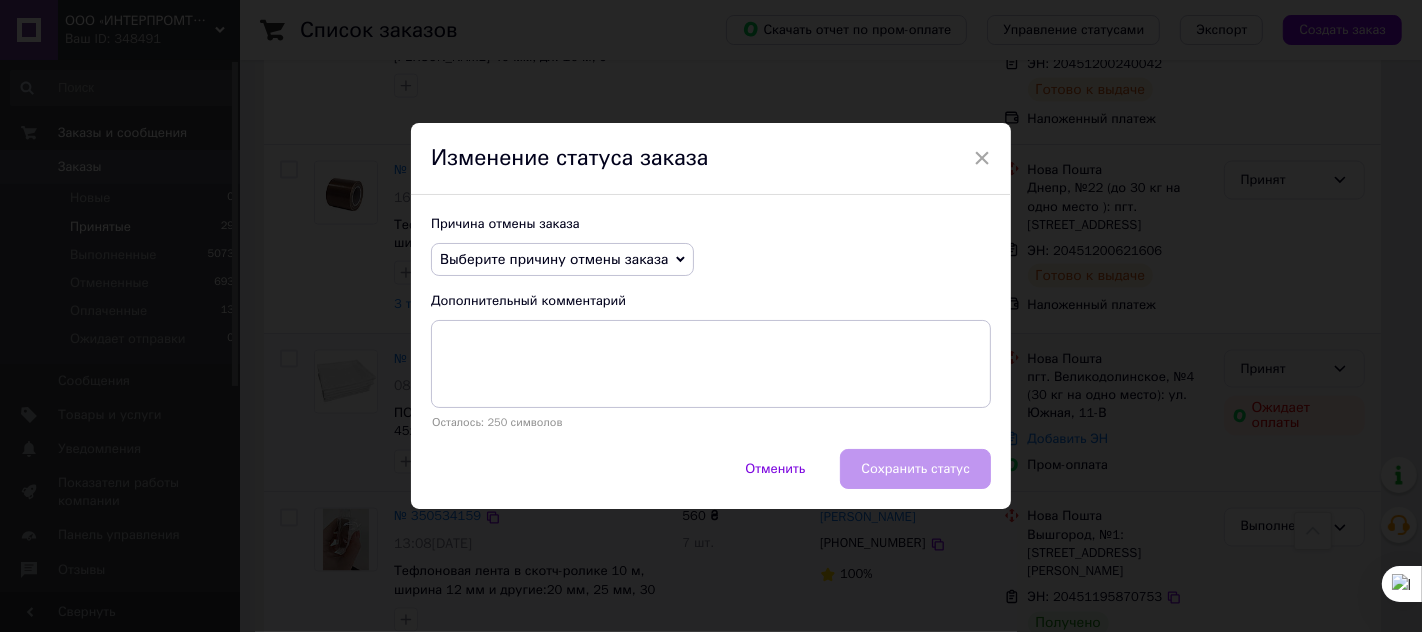 click on "Выберите причину отмены заказа" at bounding box center [554, 259] 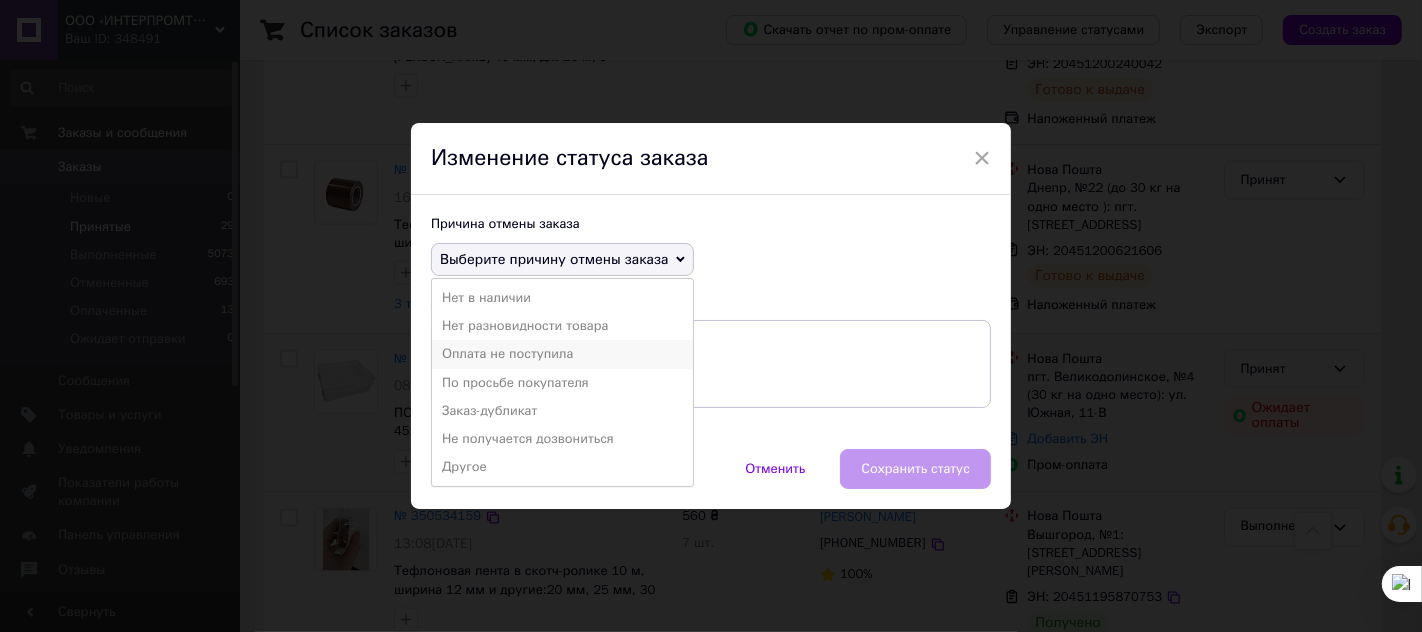 click on "Оплата не поступила" at bounding box center [562, 354] 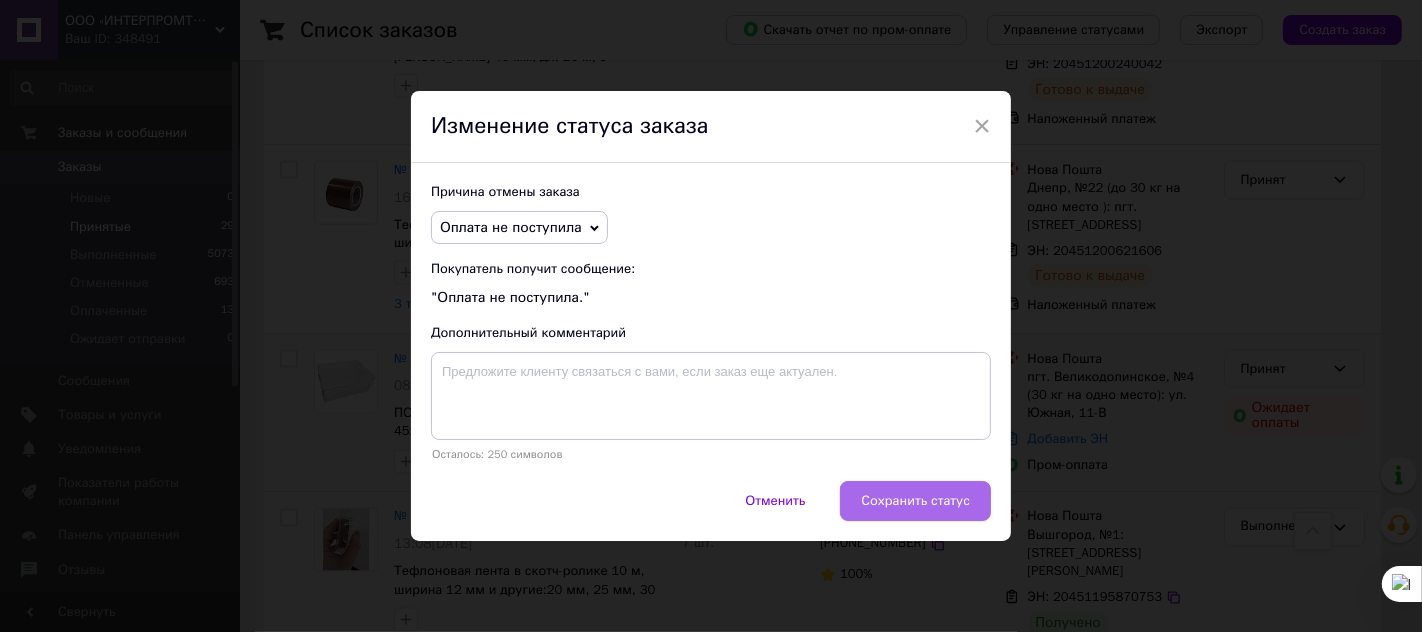 click on "Сохранить статус" at bounding box center [915, 501] 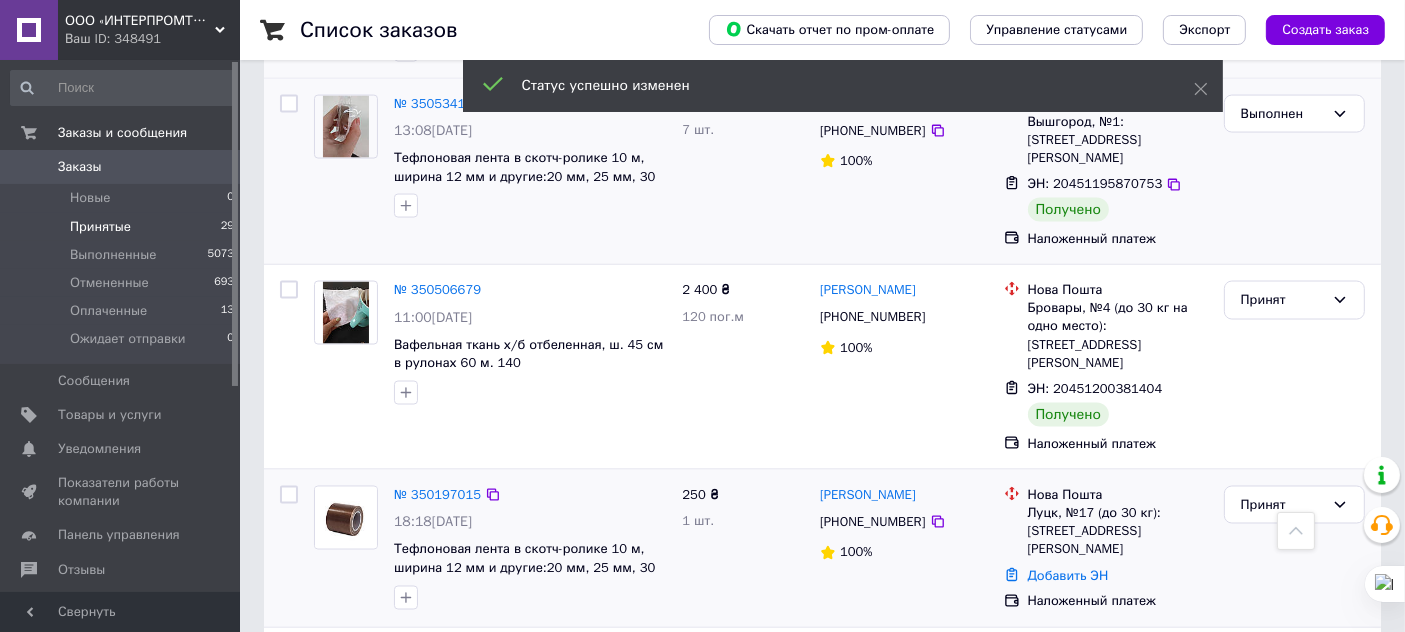 scroll, scrollTop: 3222, scrollLeft: 0, axis: vertical 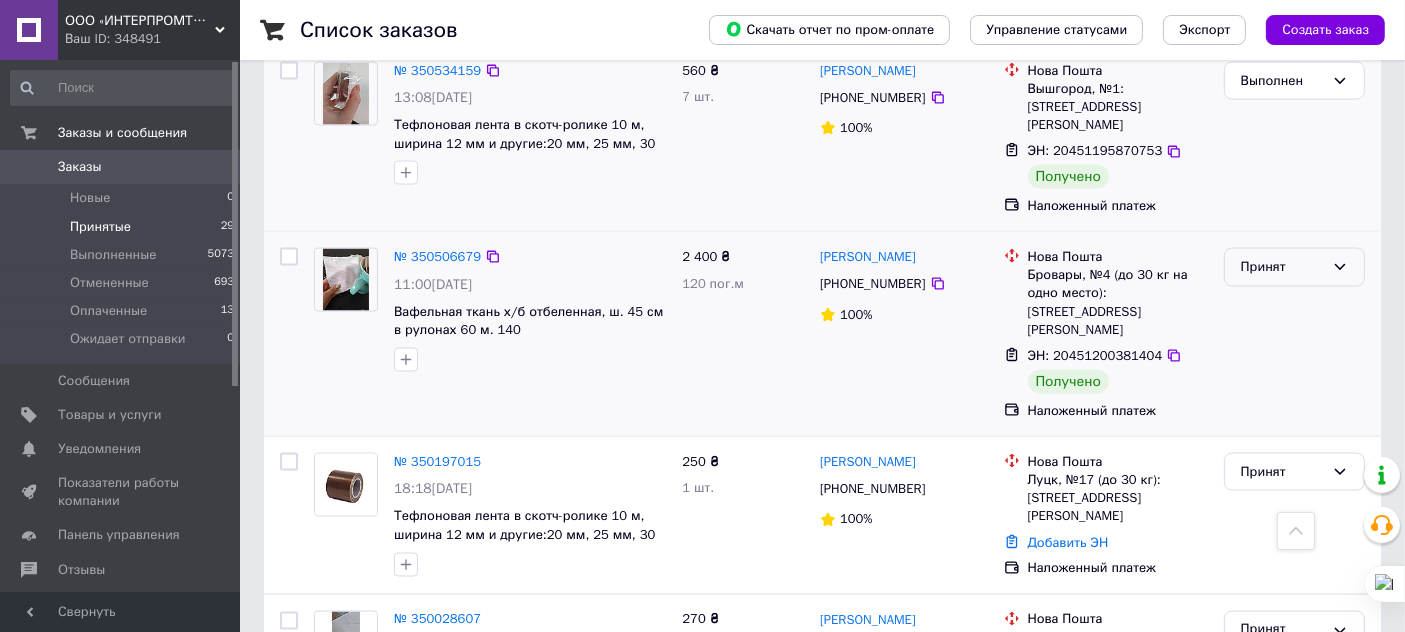 click on "Принят" at bounding box center [1282, 267] 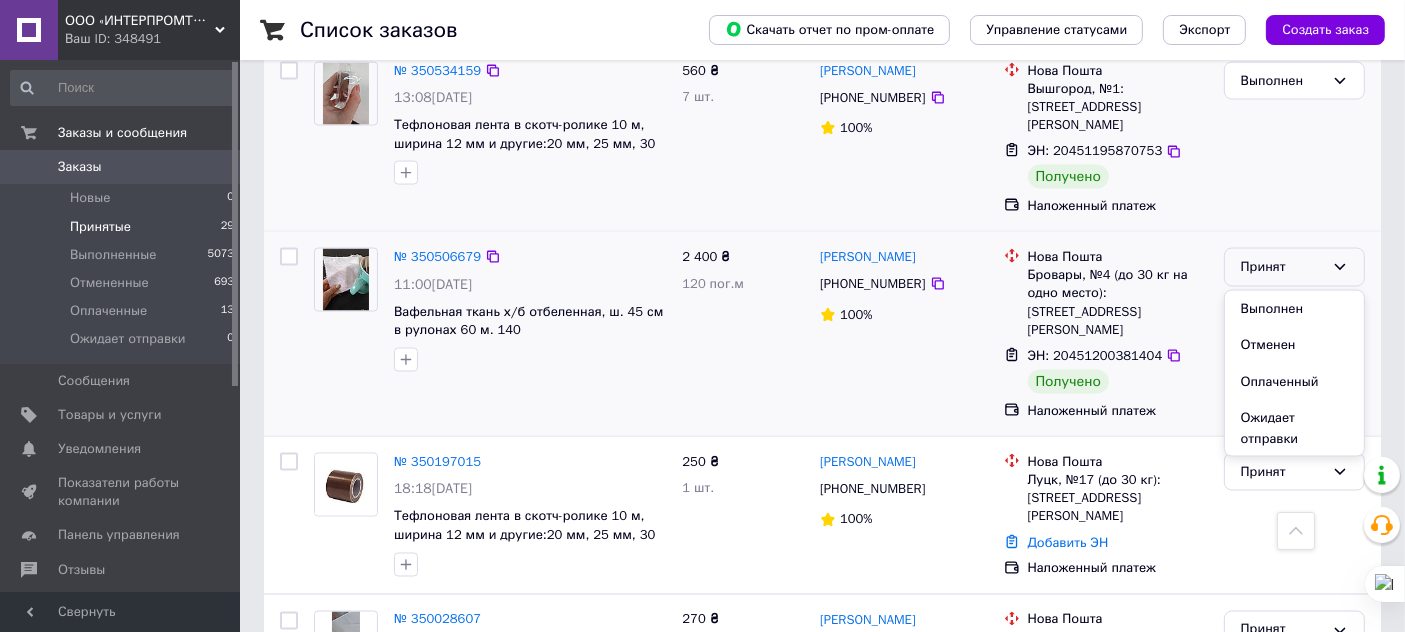 click on "Выполнен" at bounding box center [1294, 309] 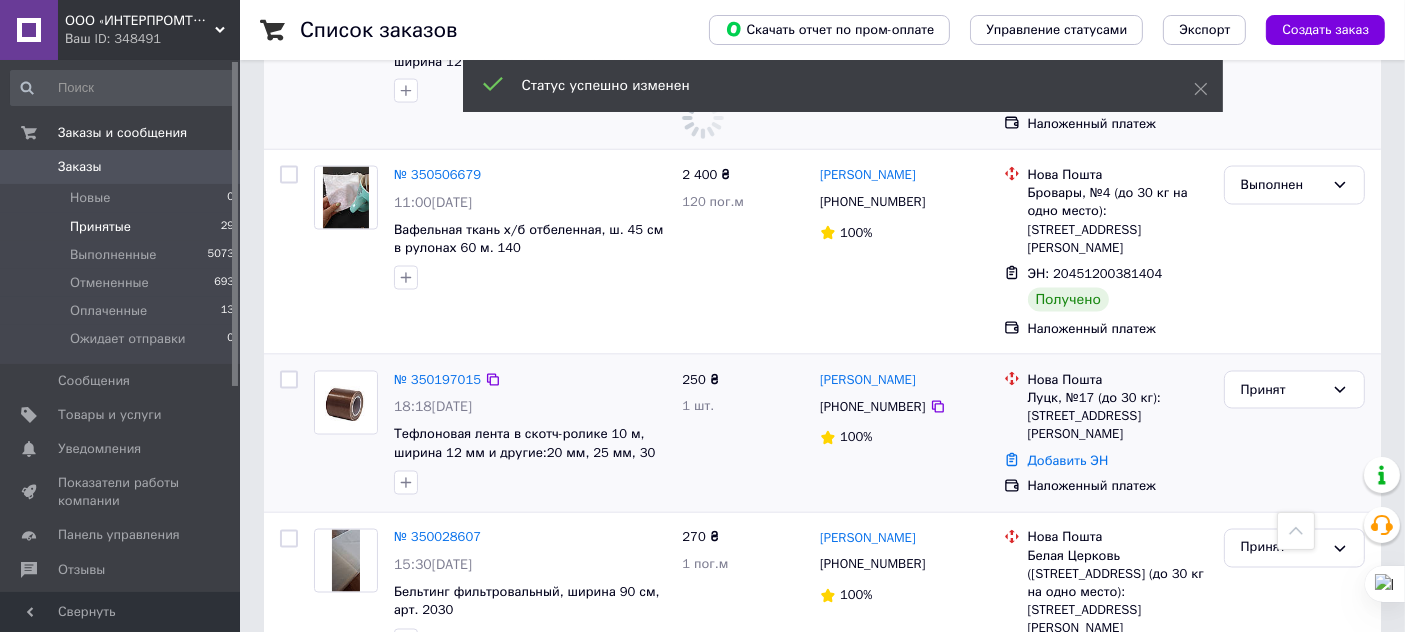 scroll, scrollTop: 3333, scrollLeft: 0, axis: vertical 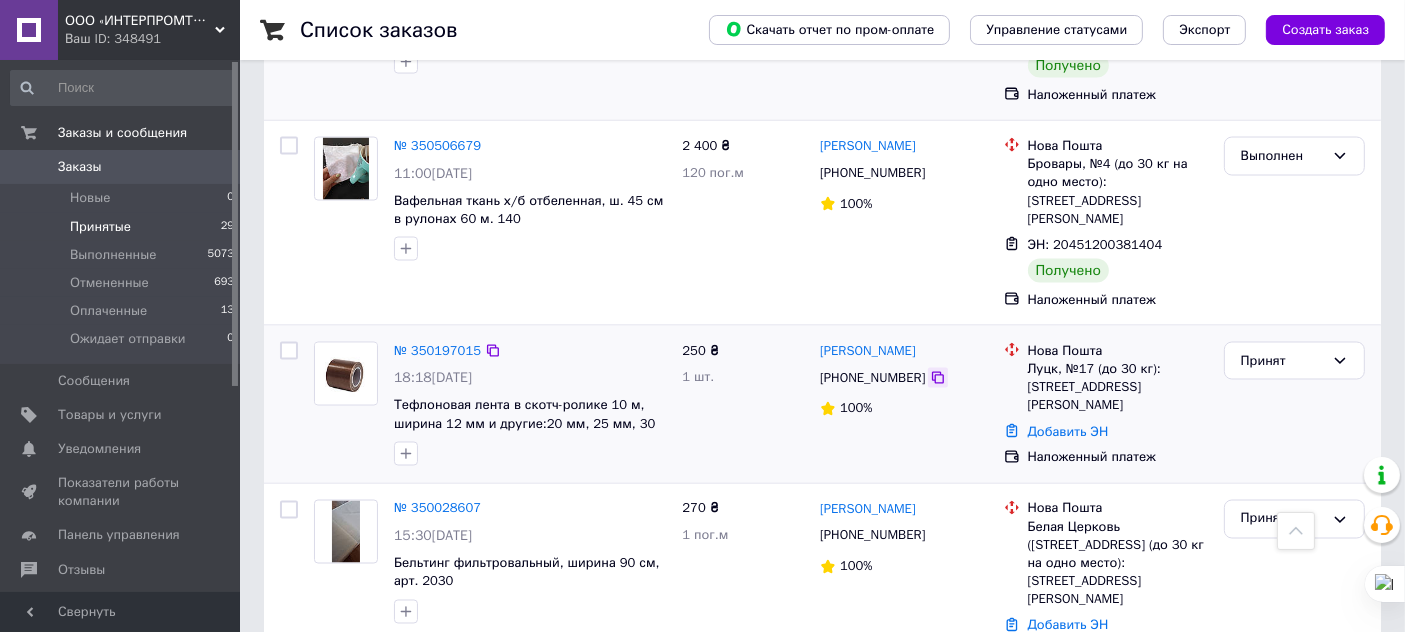 click 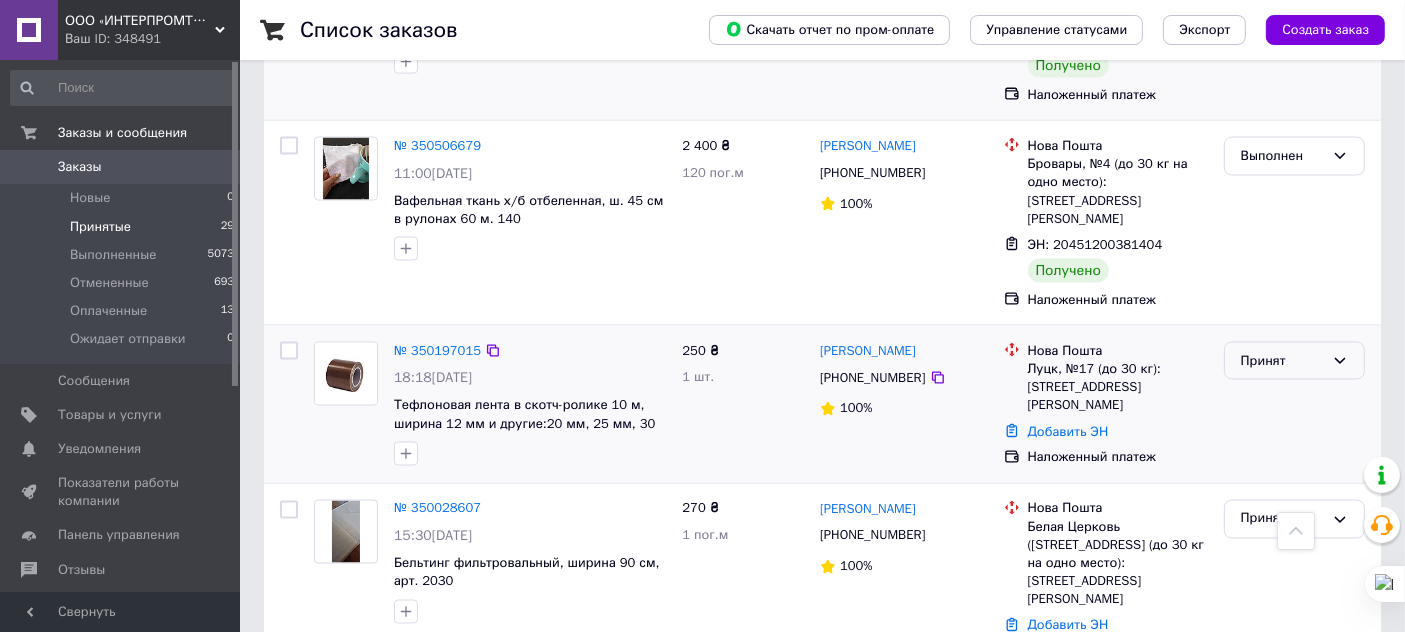 click on "Принят" at bounding box center (1294, 361) 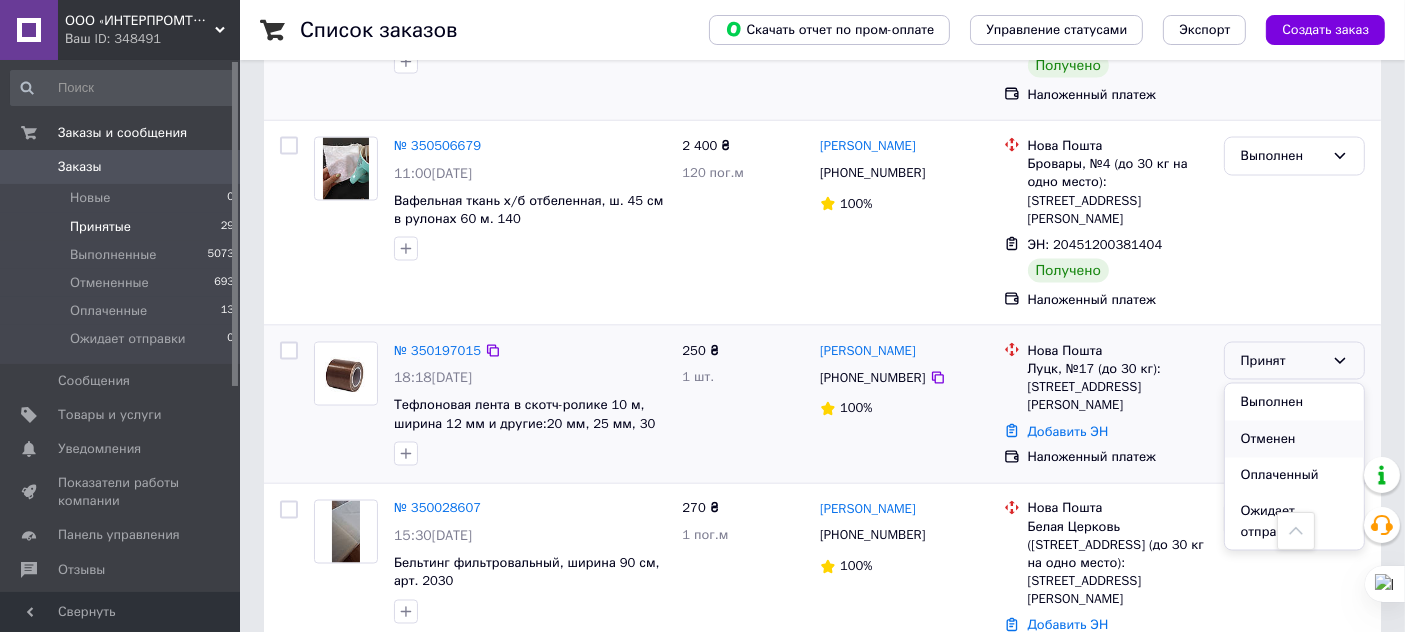 click on "Отменен" at bounding box center (1294, 439) 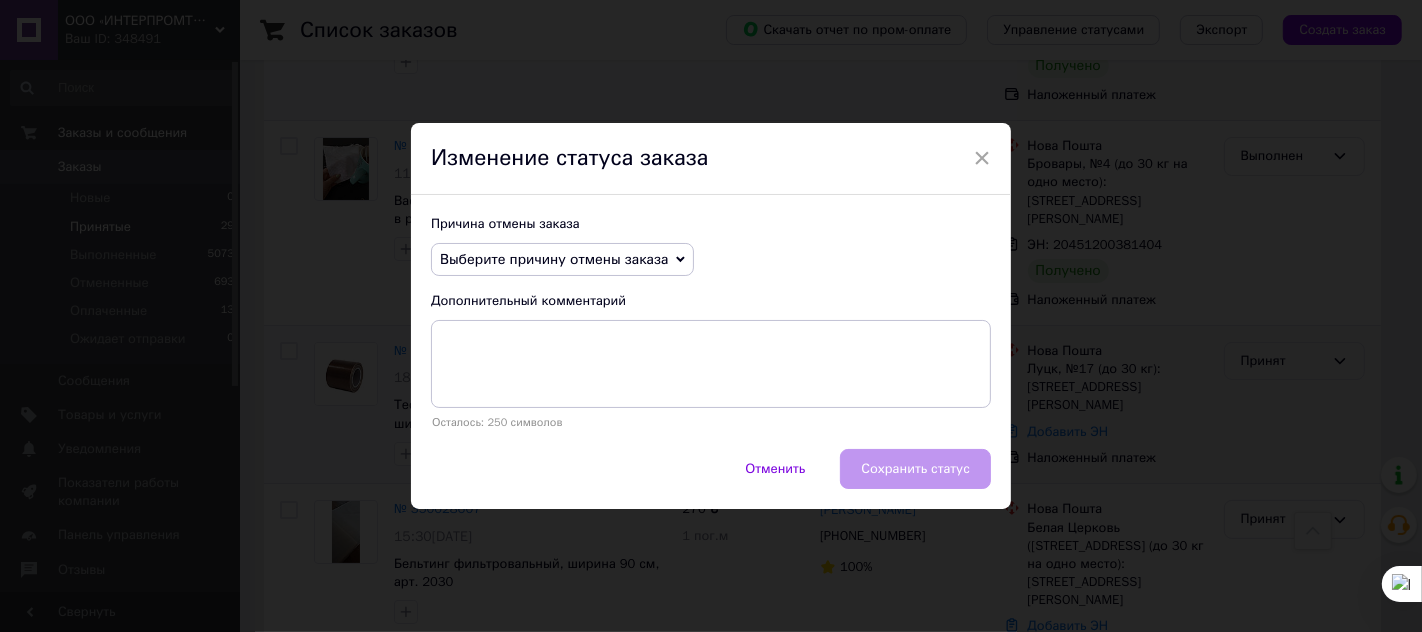 click on "Выберите причину отмены заказа" at bounding box center [554, 259] 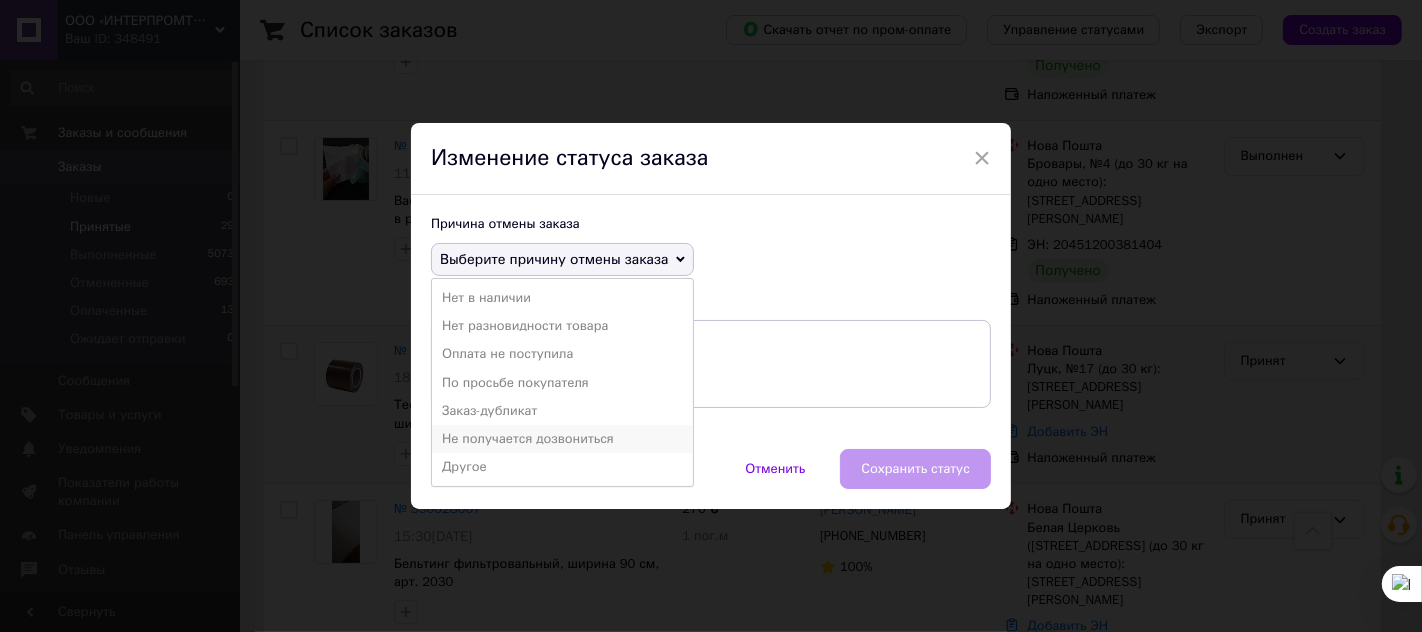 click on "Не получается дозвониться" at bounding box center (562, 439) 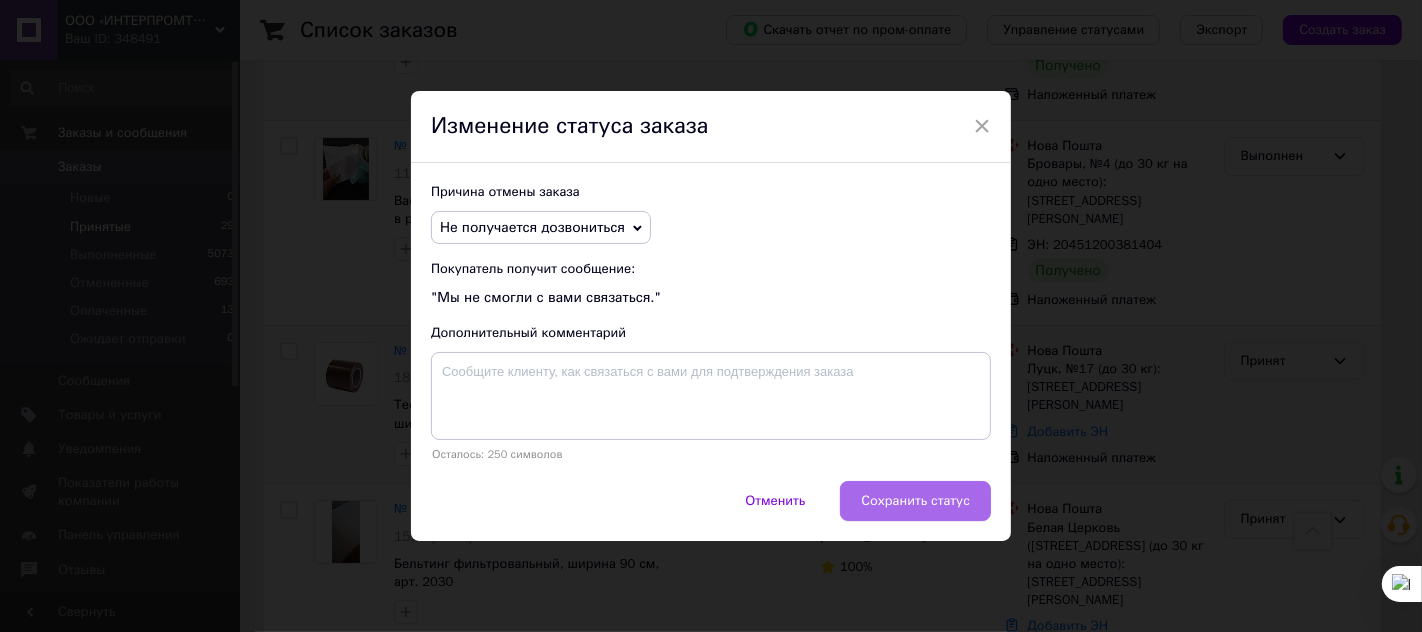 click on "Сохранить статус" at bounding box center [915, 501] 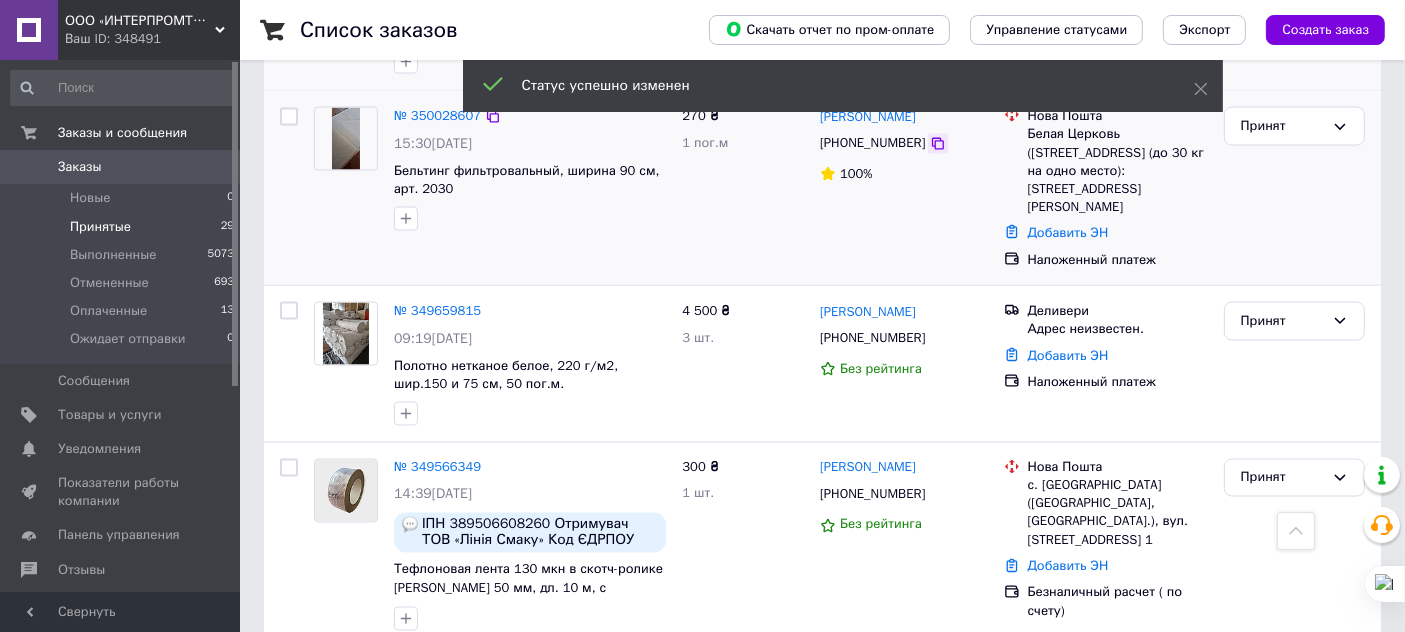 scroll, scrollTop: 2978, scrollLeft: 0, axis: vertical 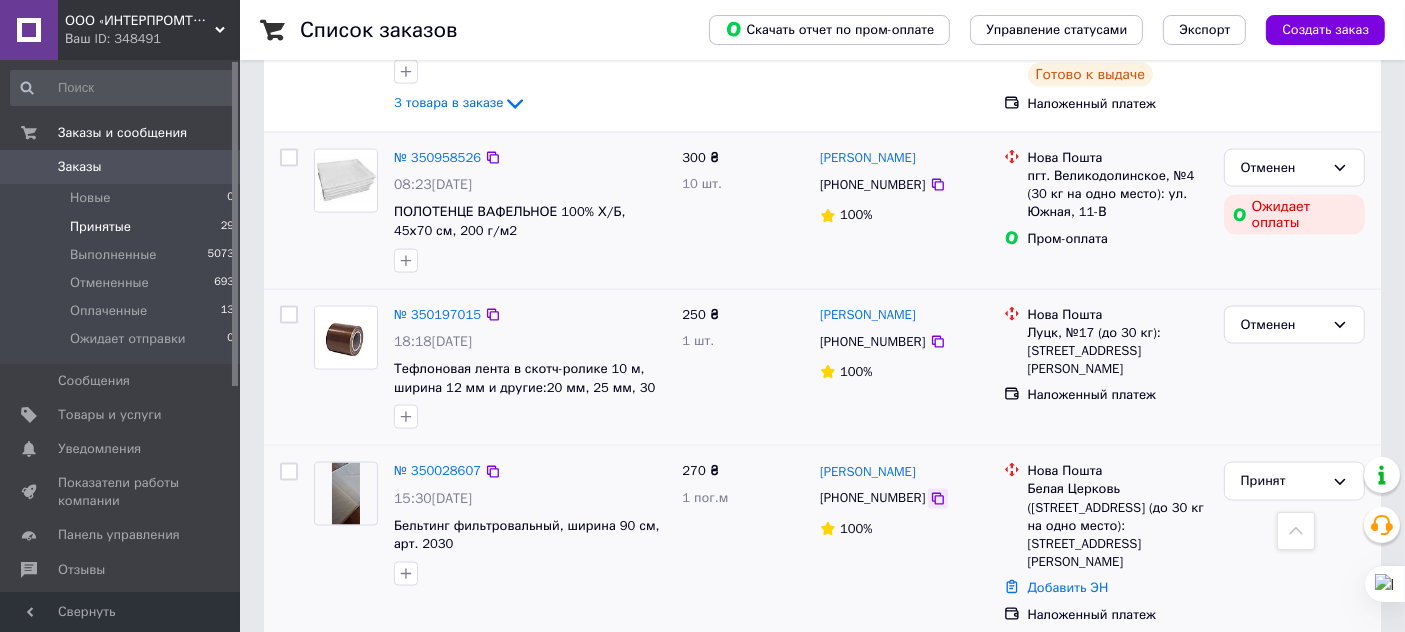 click 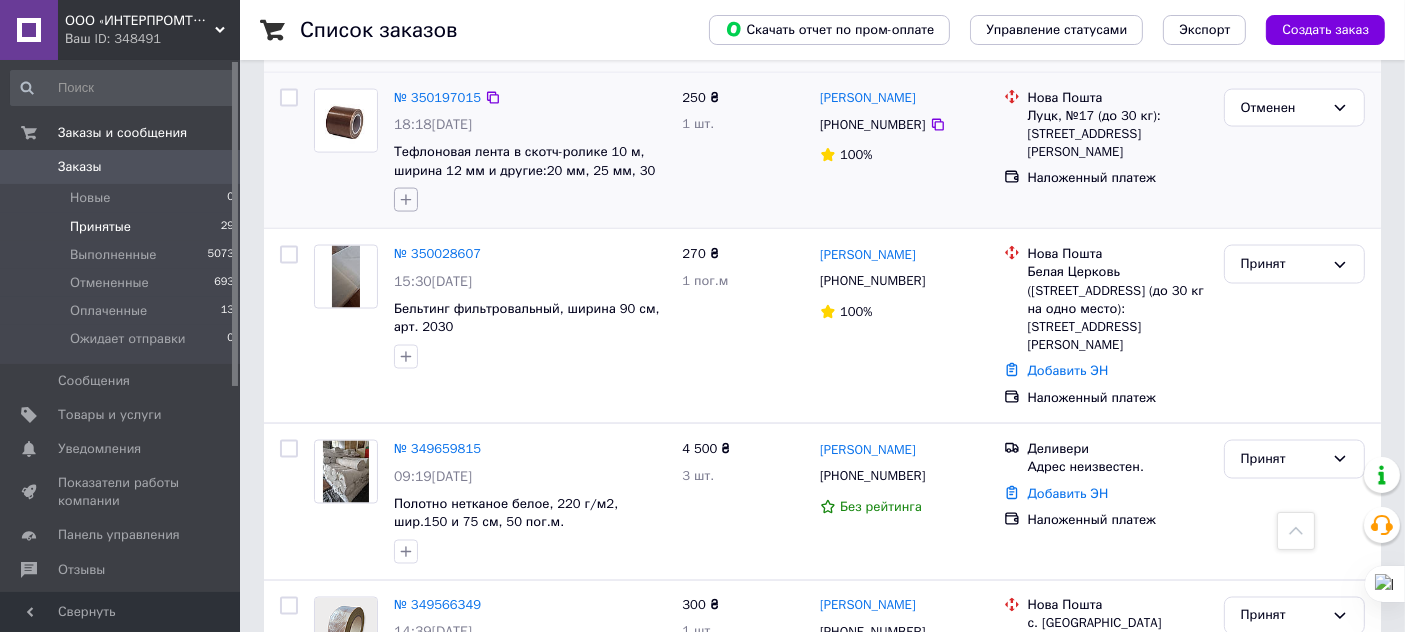 scroll, scrollTop: 3200, scrollLeft: 0, axis: vertical 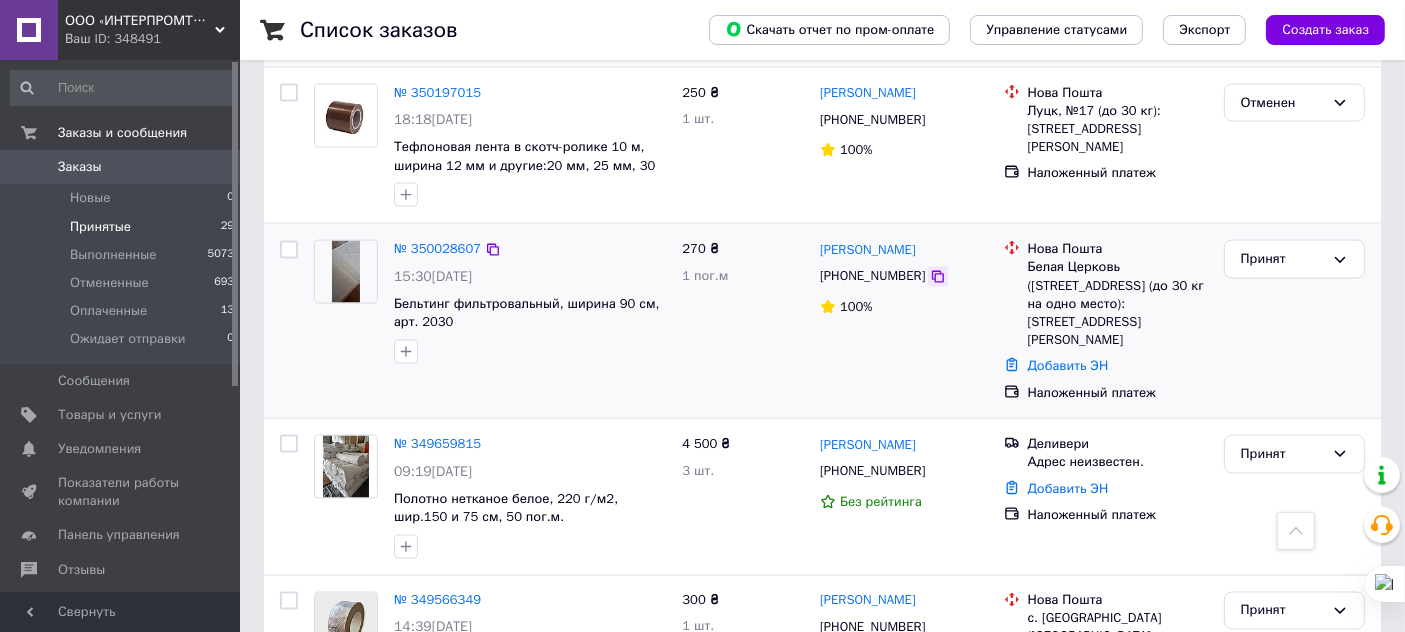 click 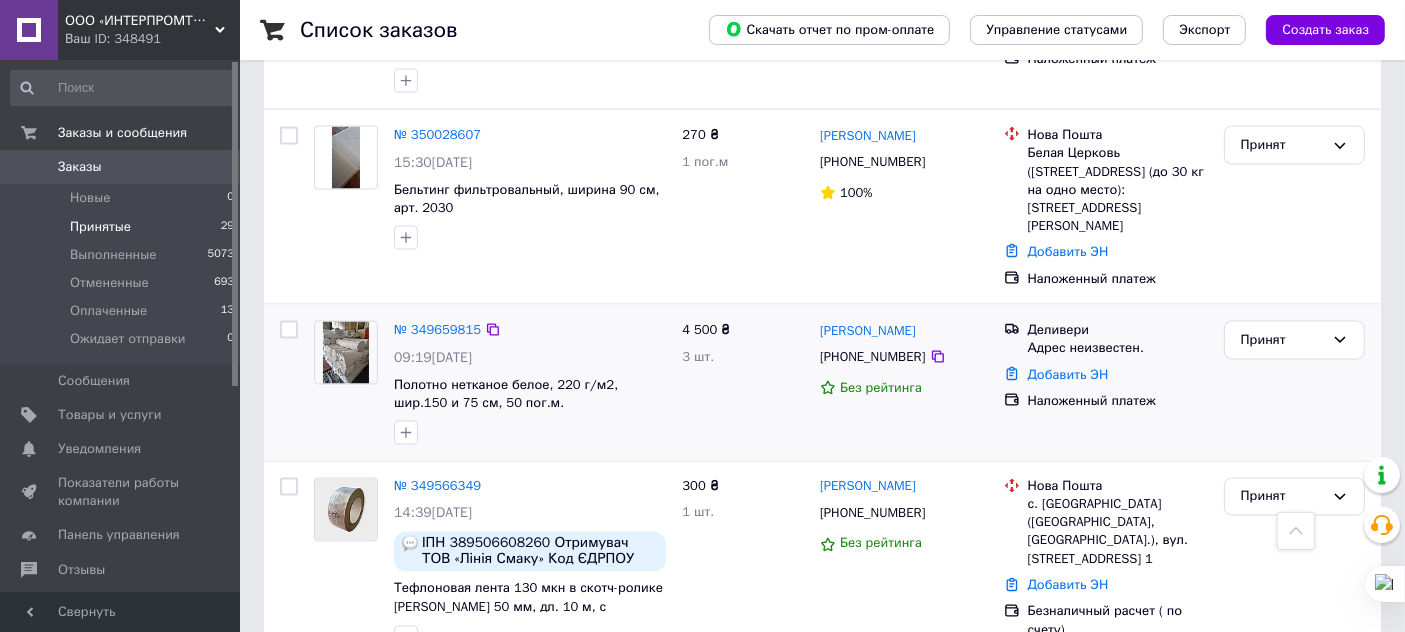 scroll, scrollTop: 3265, scrollLeft: 0, axis: vertical 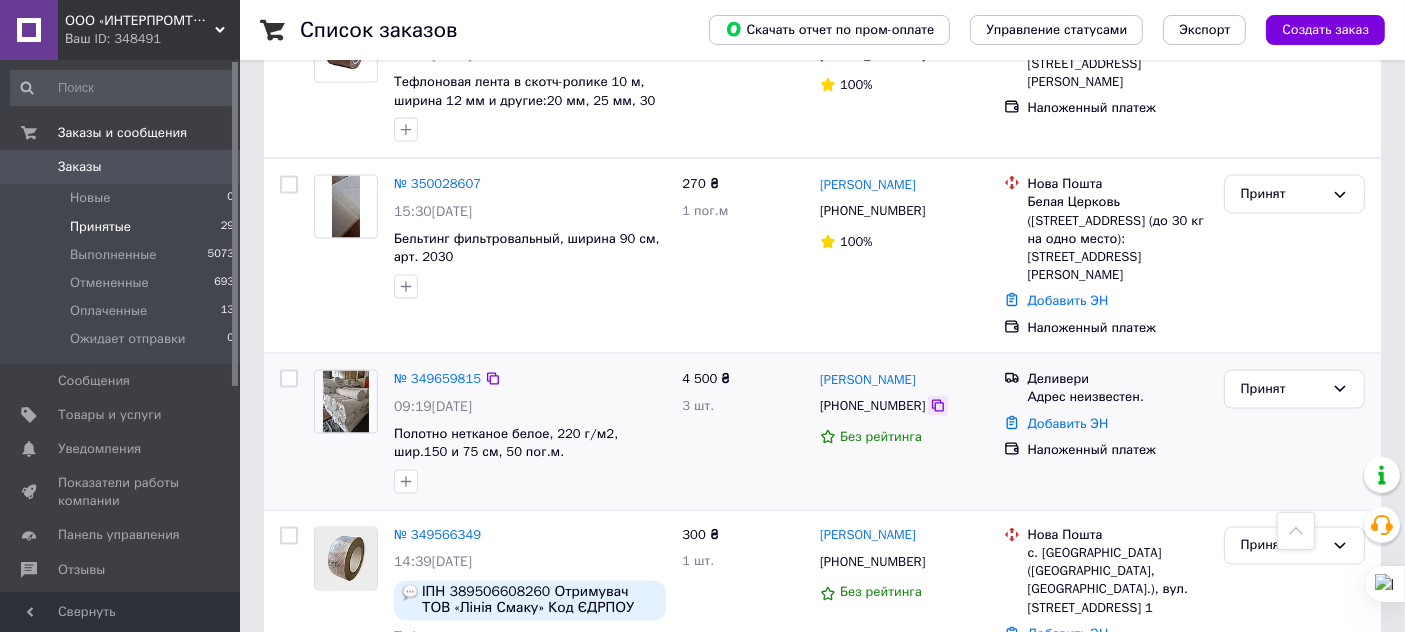 click 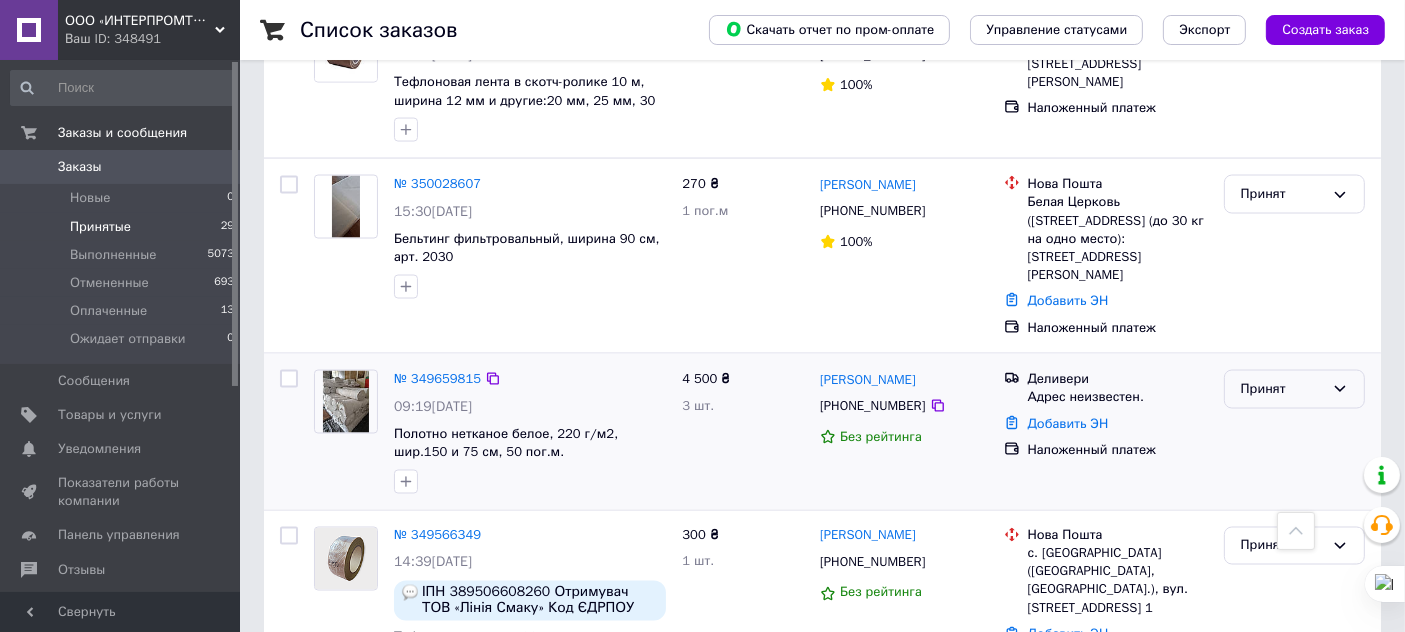 click on "Принят" at bounding box center [1282, 389] 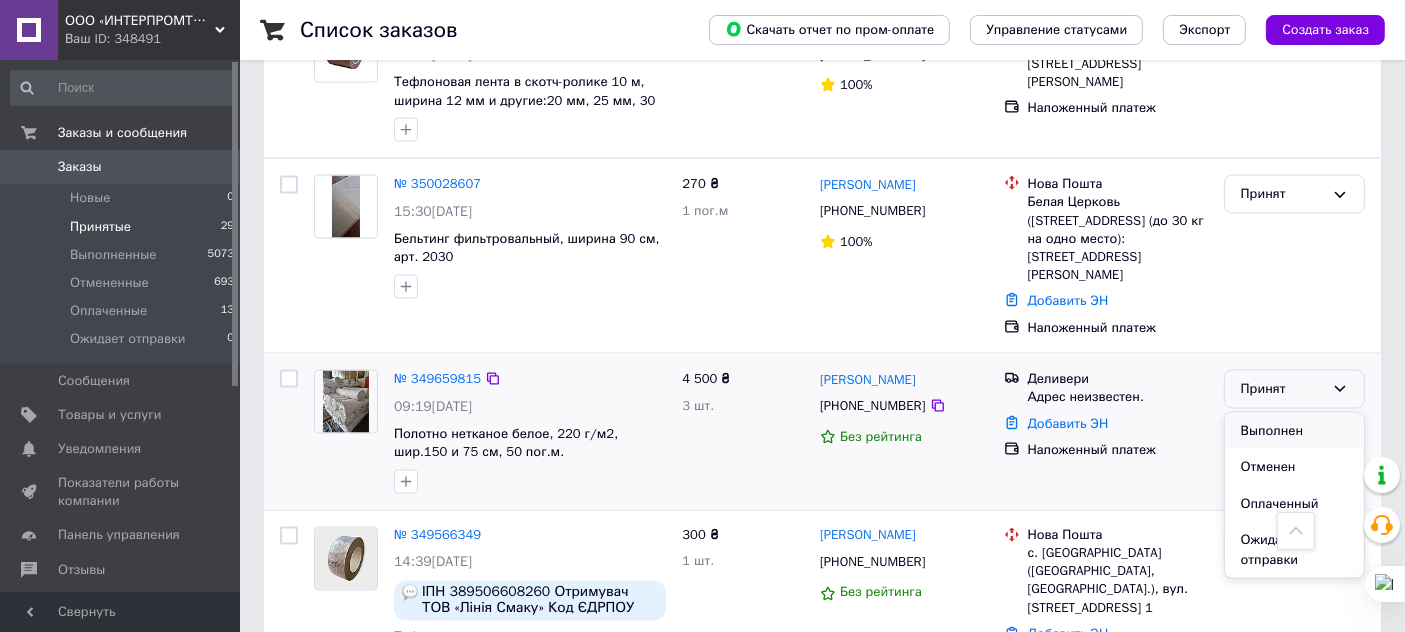 click on "Выполнен" at bounding box center [1294, 431] 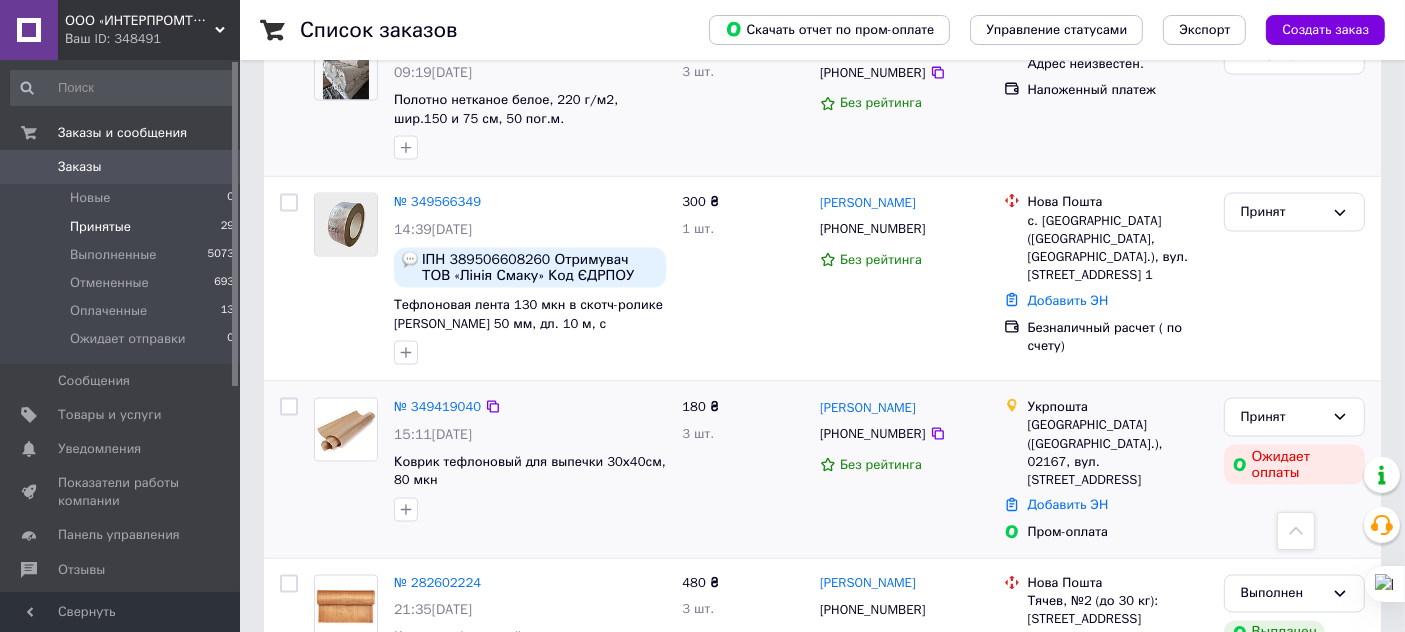 scroll, scrollTop: 3388, scrollLeft: 0, axis: vertical 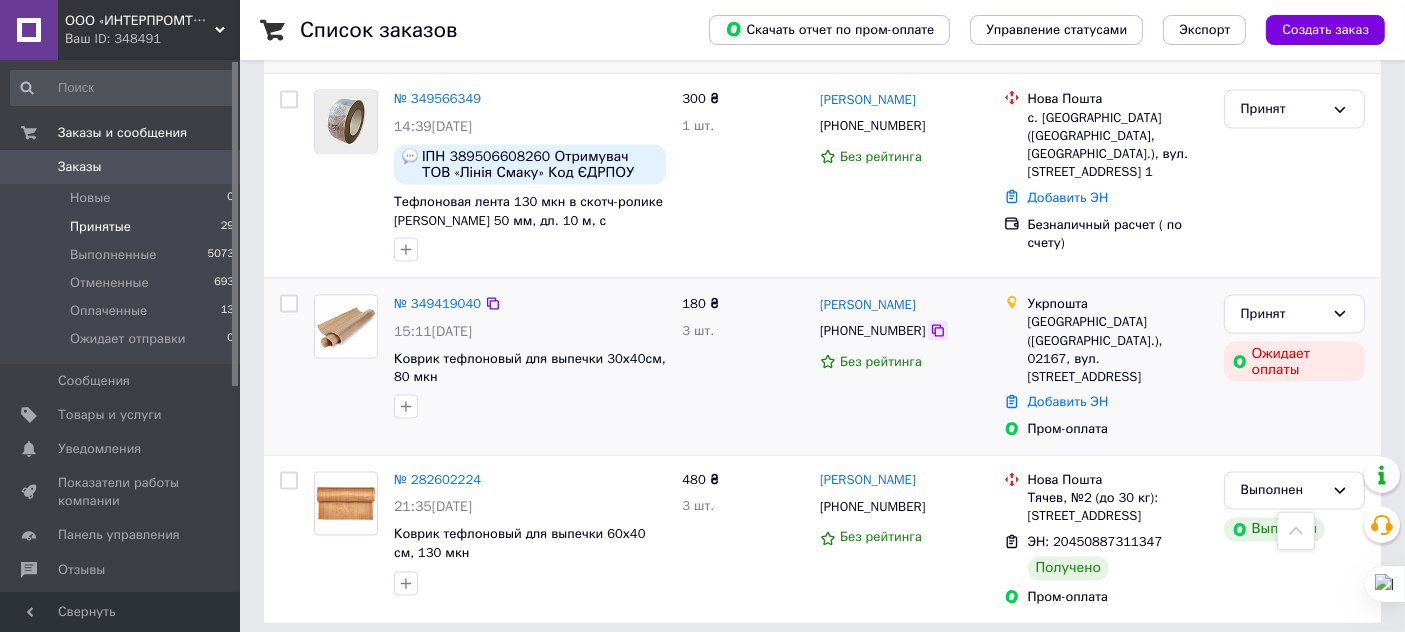 click 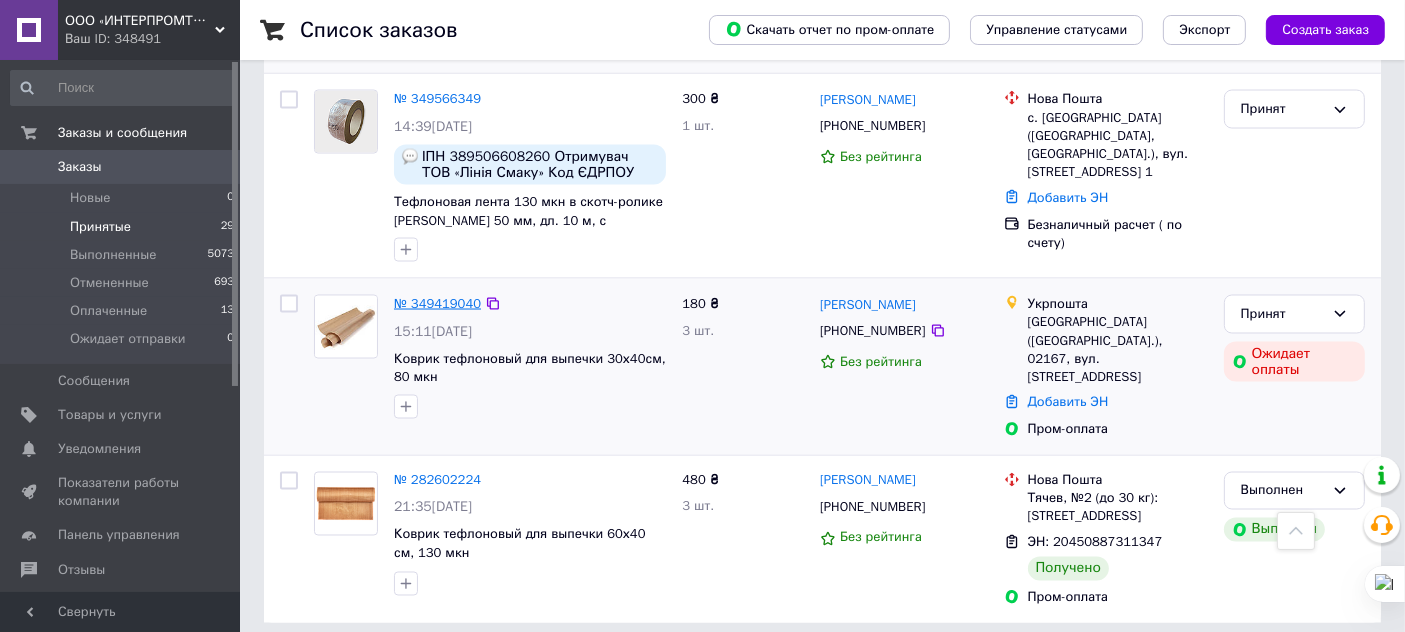 click on "№ 349419040" at bounding box center [437, 303] 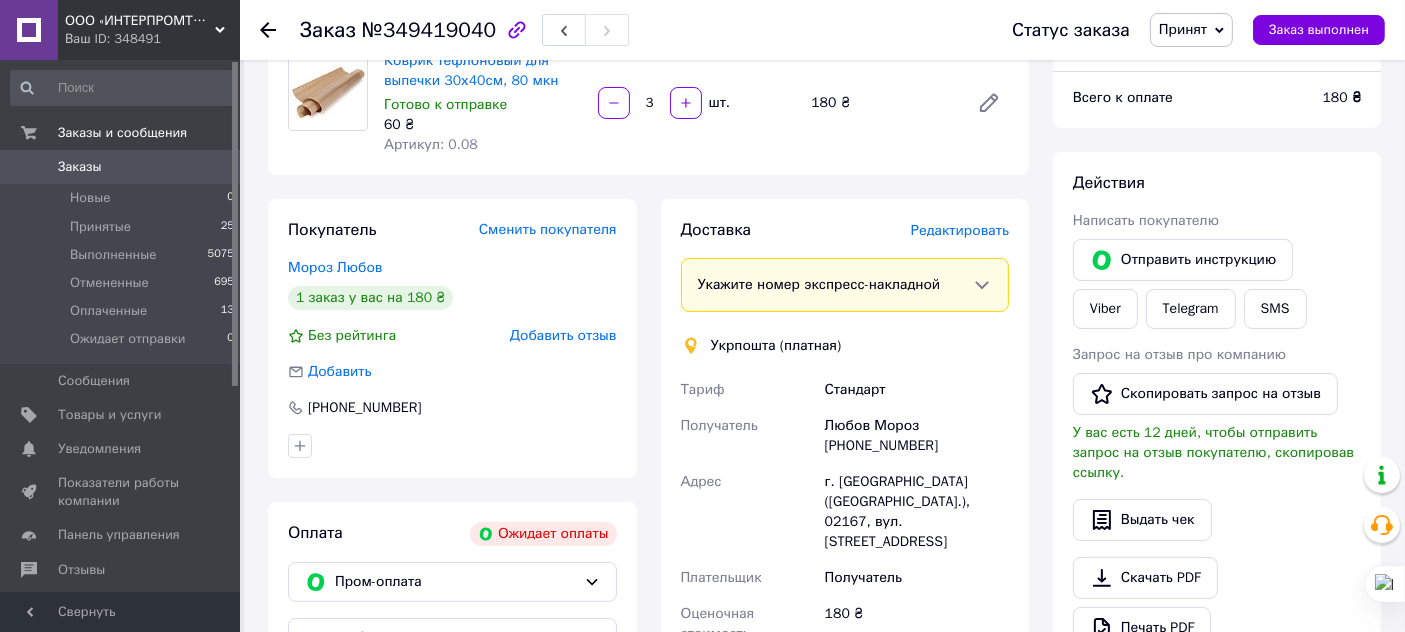 scroll, scrollTop: 222, scrollLeft: 0, axis: vertical 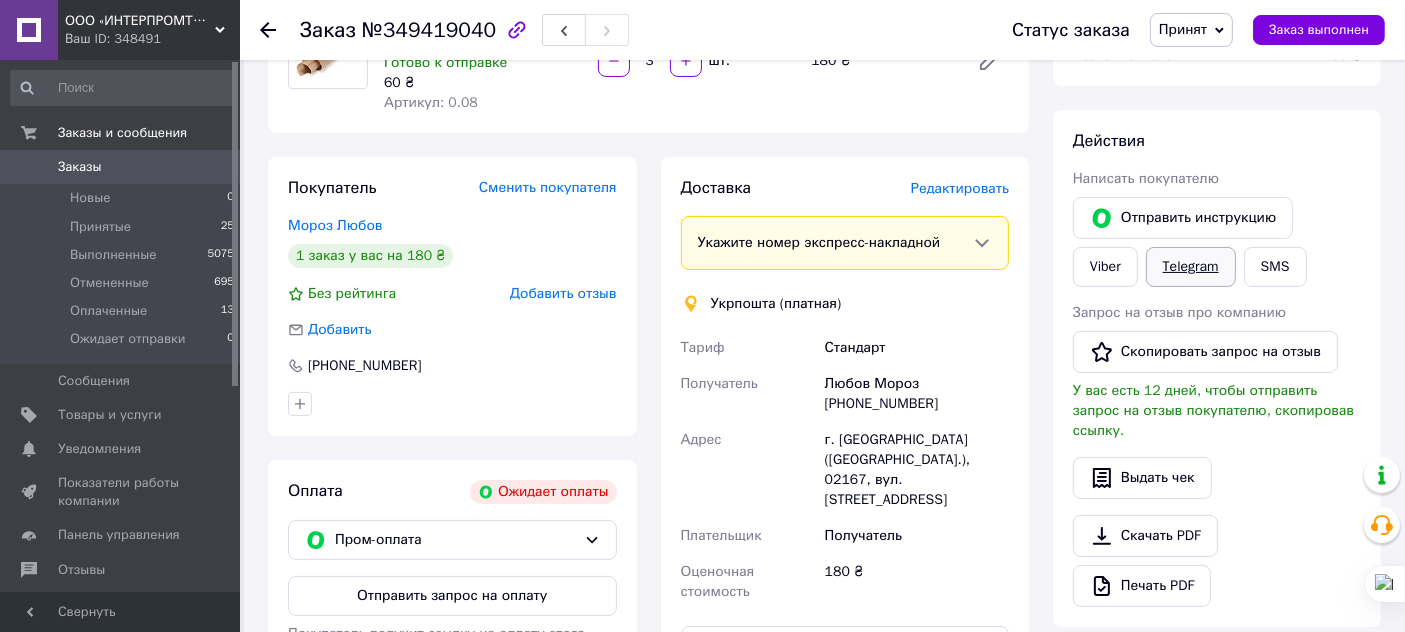 click on "Telegram" at bounding box center (1191, 267) 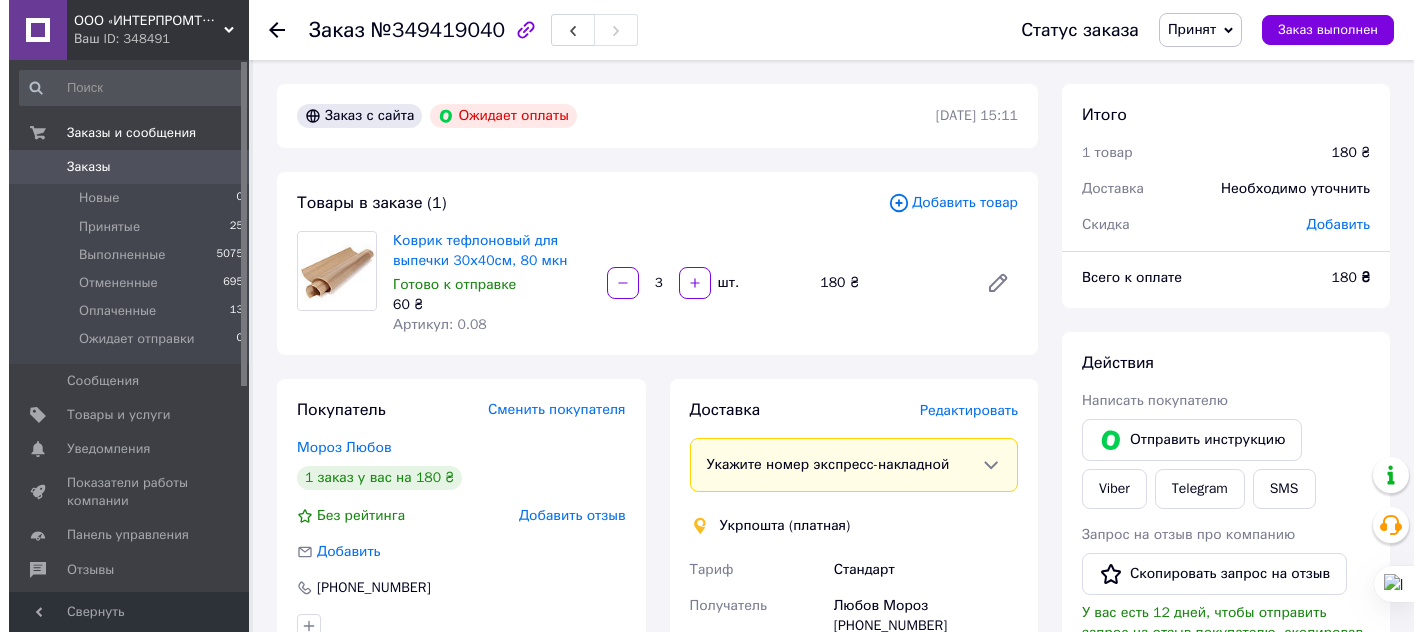 scroll, scrollTop: 0, scrollLeft: 0, axis: both 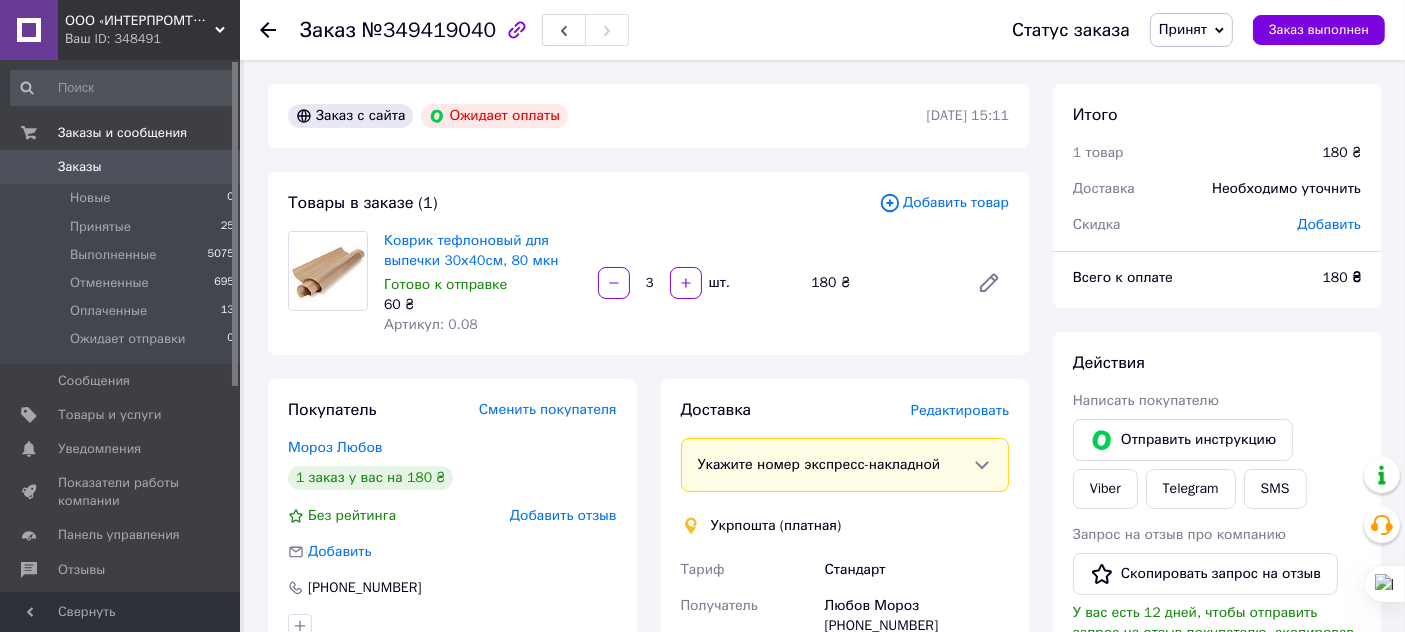 click 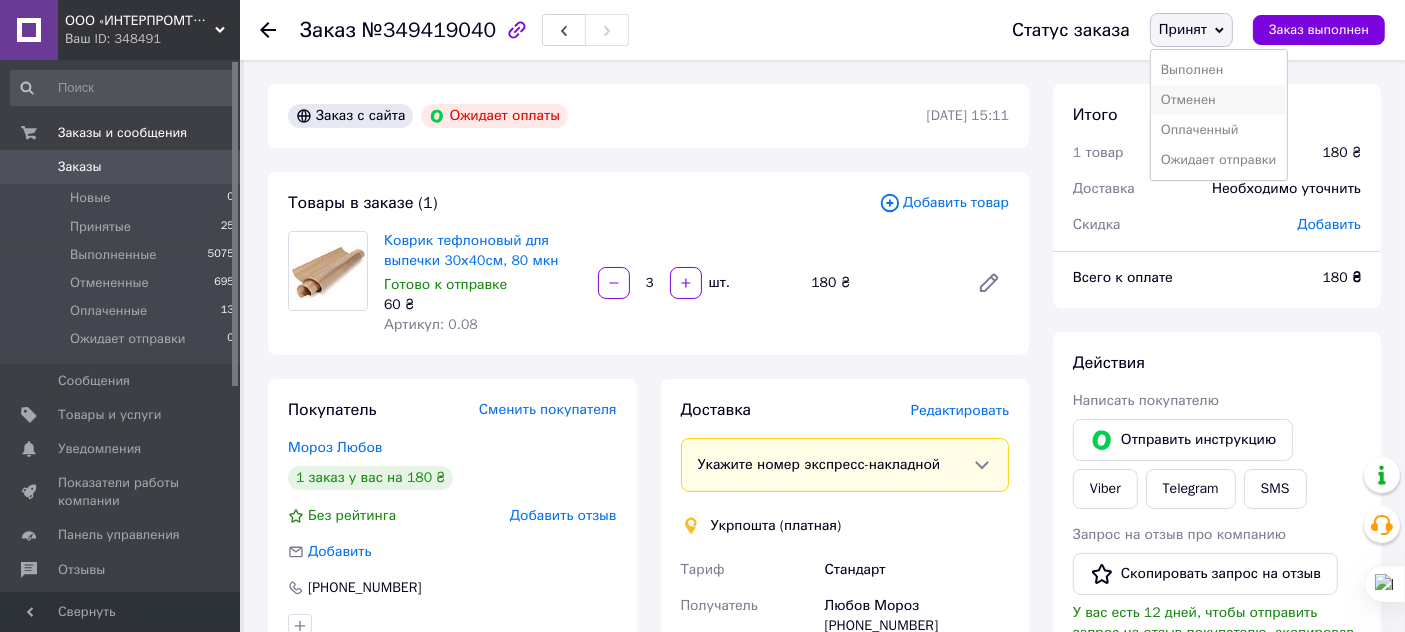 click on "Отменен" at bounding box center (1219, 100) 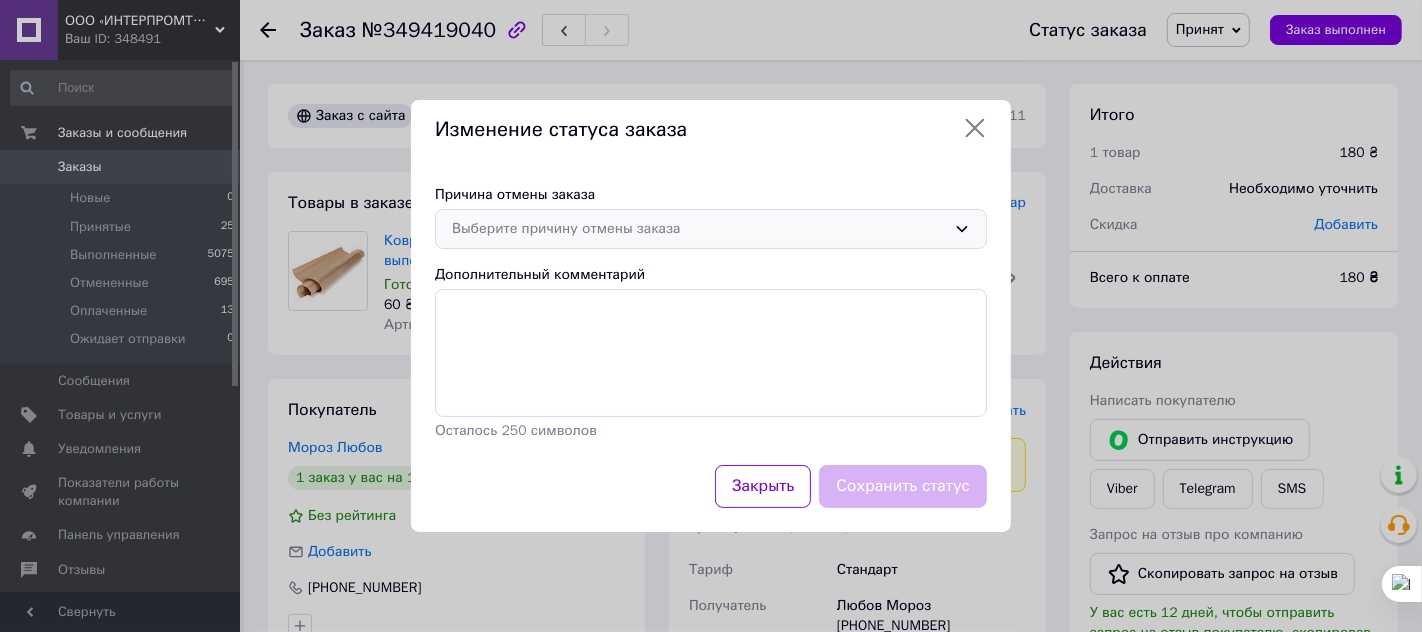 click on "Выберите причину отмены заказа" at bounding box center [699, 229] 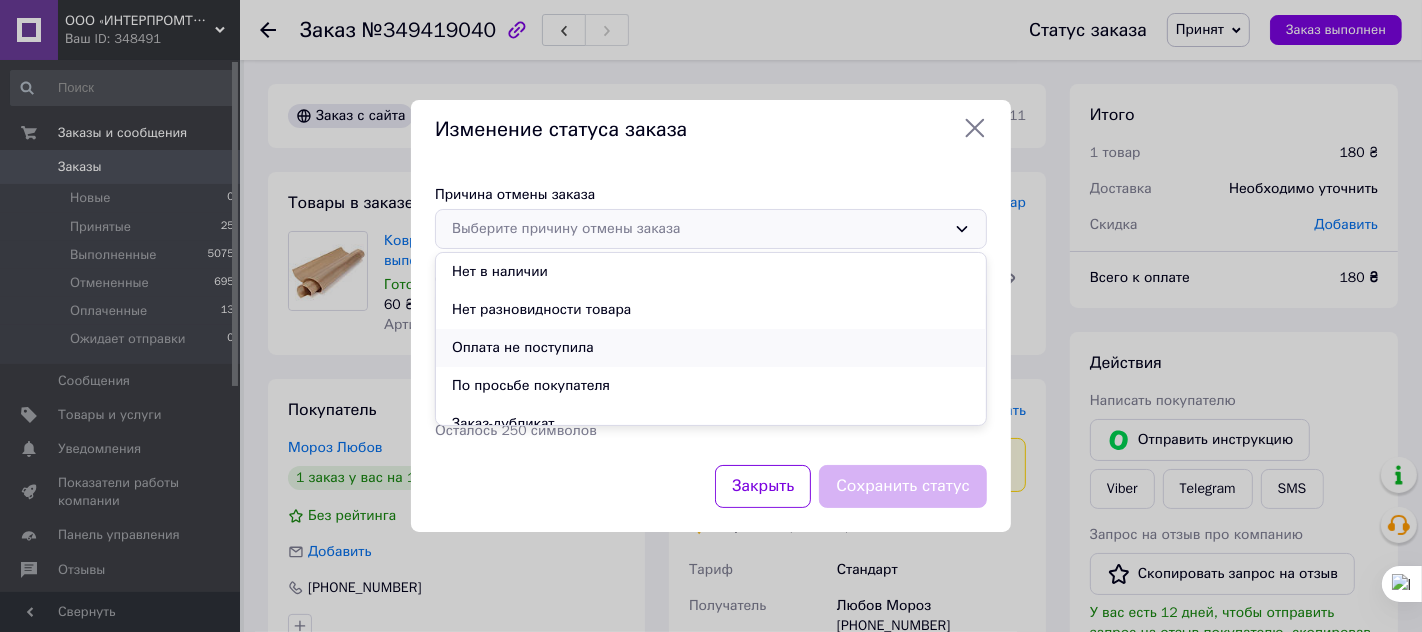 click on "Оплата не поступила" at bounding box center [711, 348] 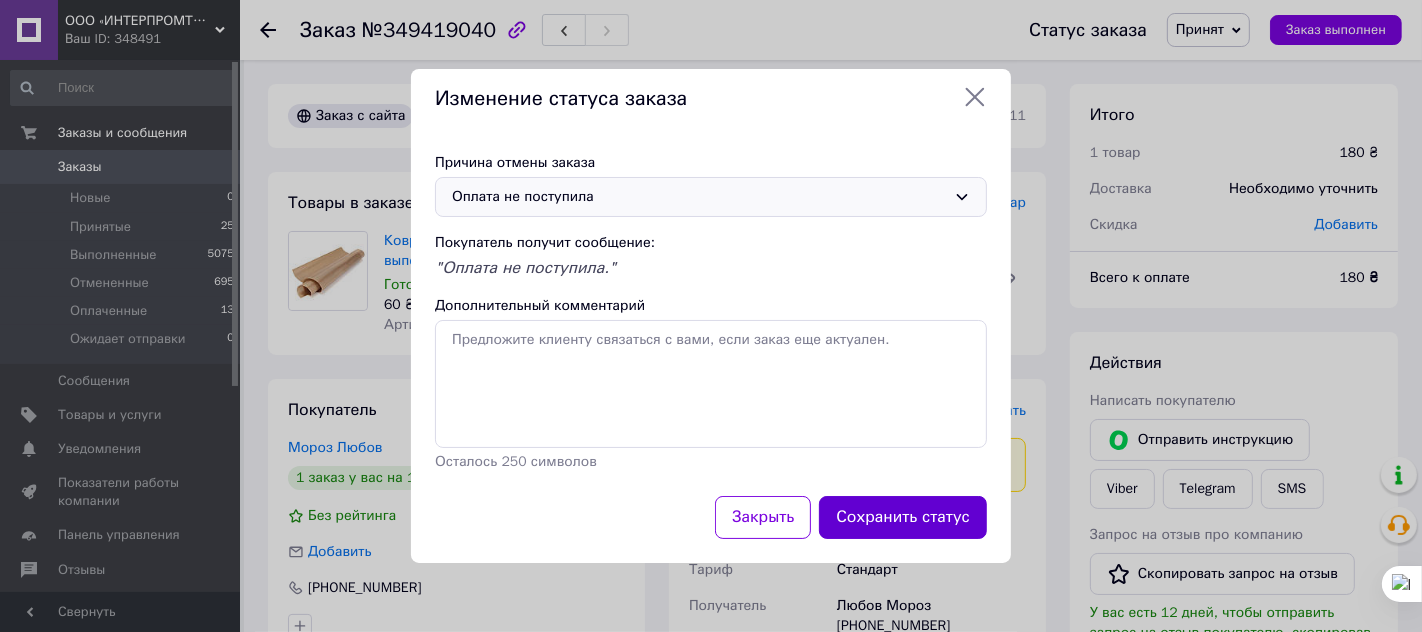click on "Сохранить статус" at bounding box center (903, 517) 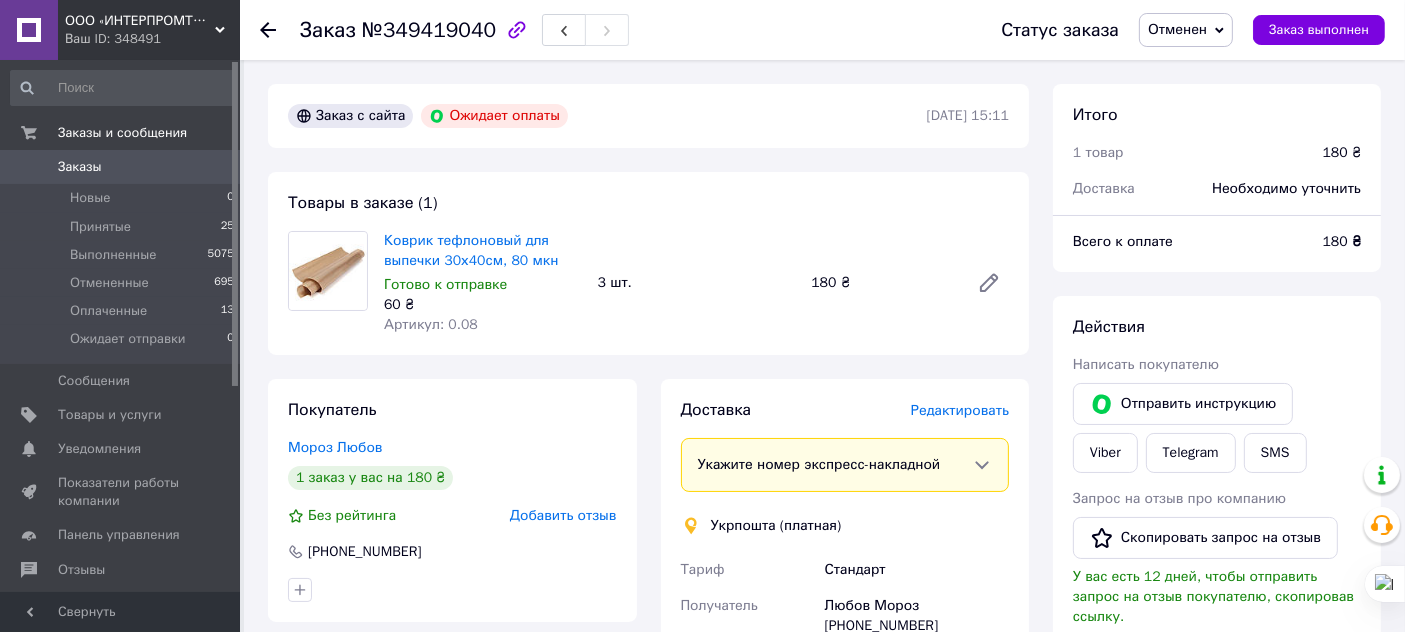 click 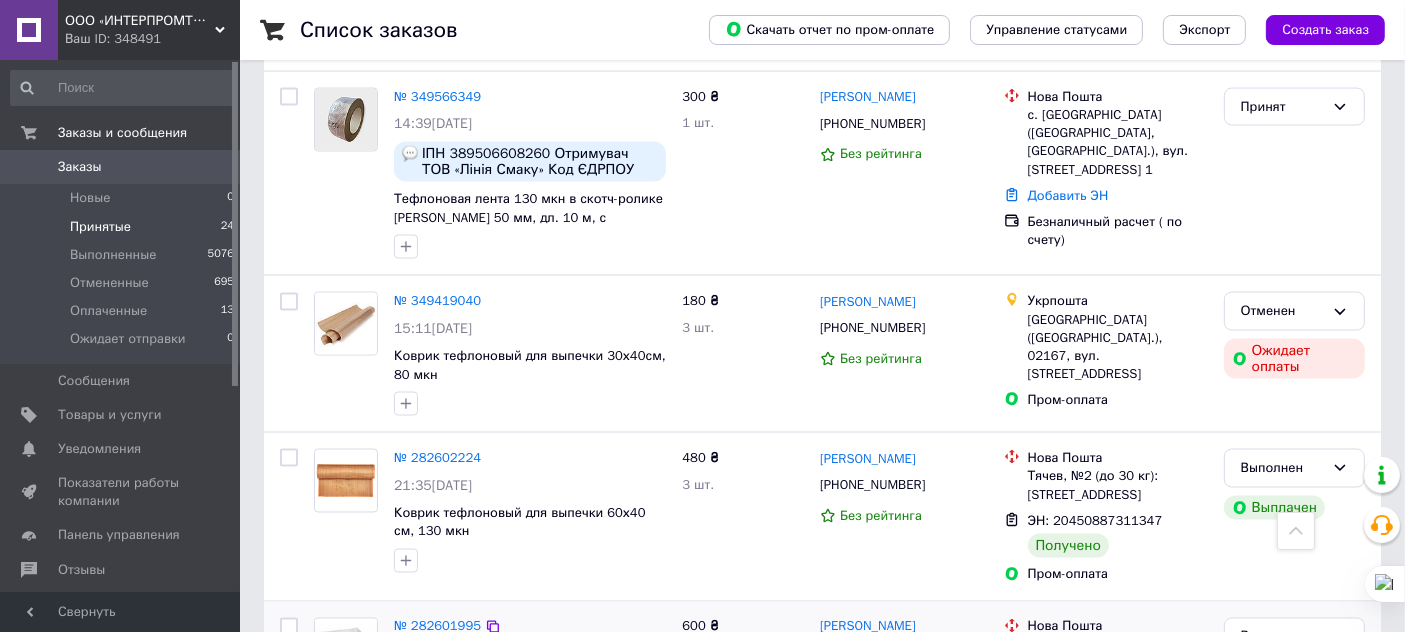 scroll, scrollTop: 3418, scrollLeft: 0, axis: vertical 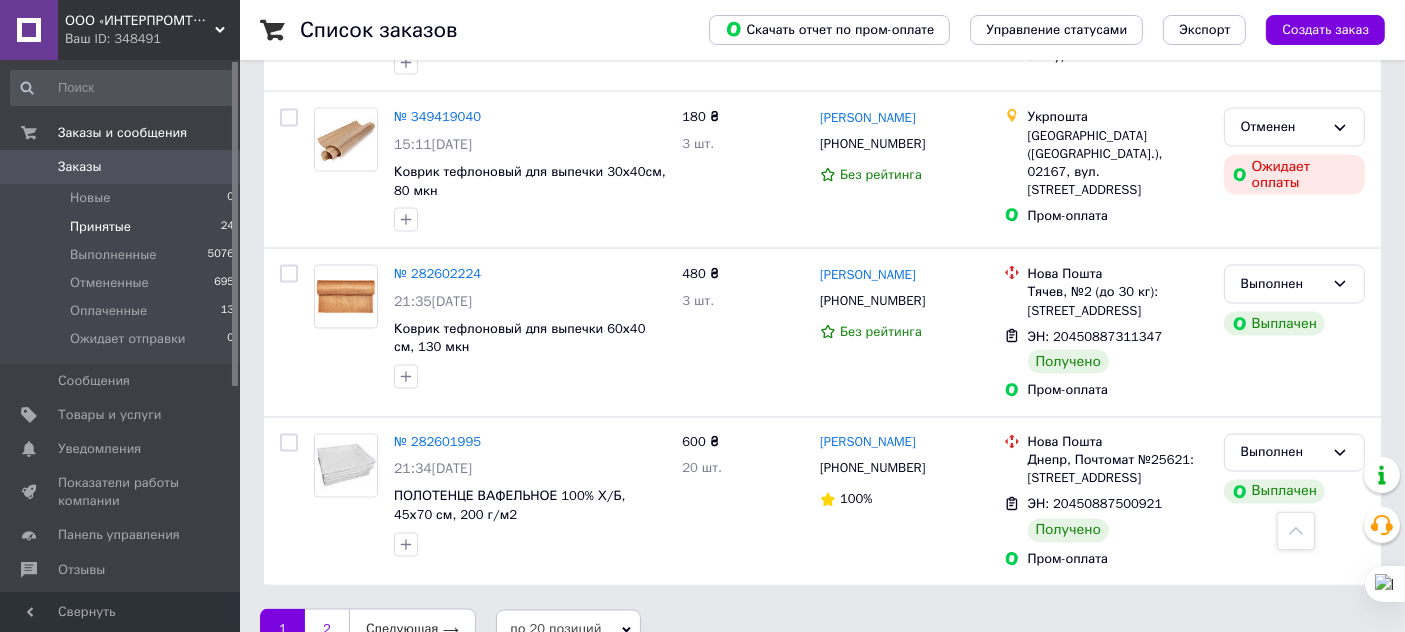 click on "2" at bounding box center [327, 630] 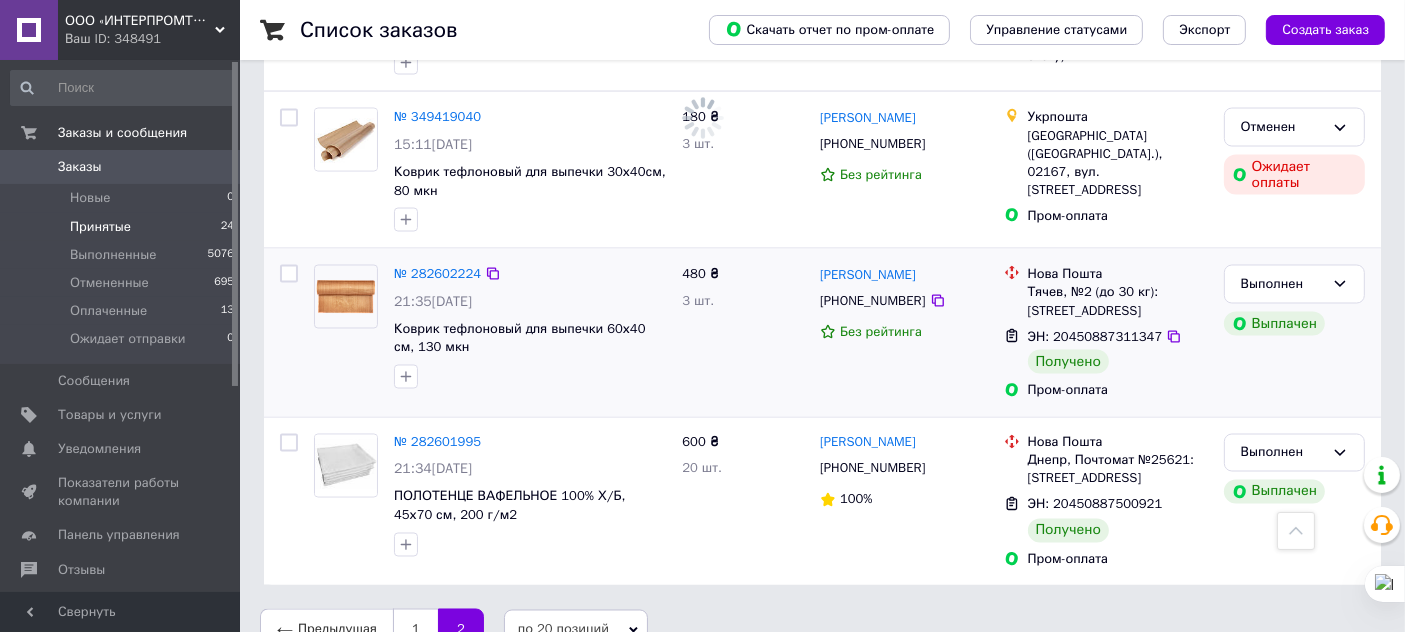 scroll, scrollTop: 0, scrollLeft: 0, axis: both 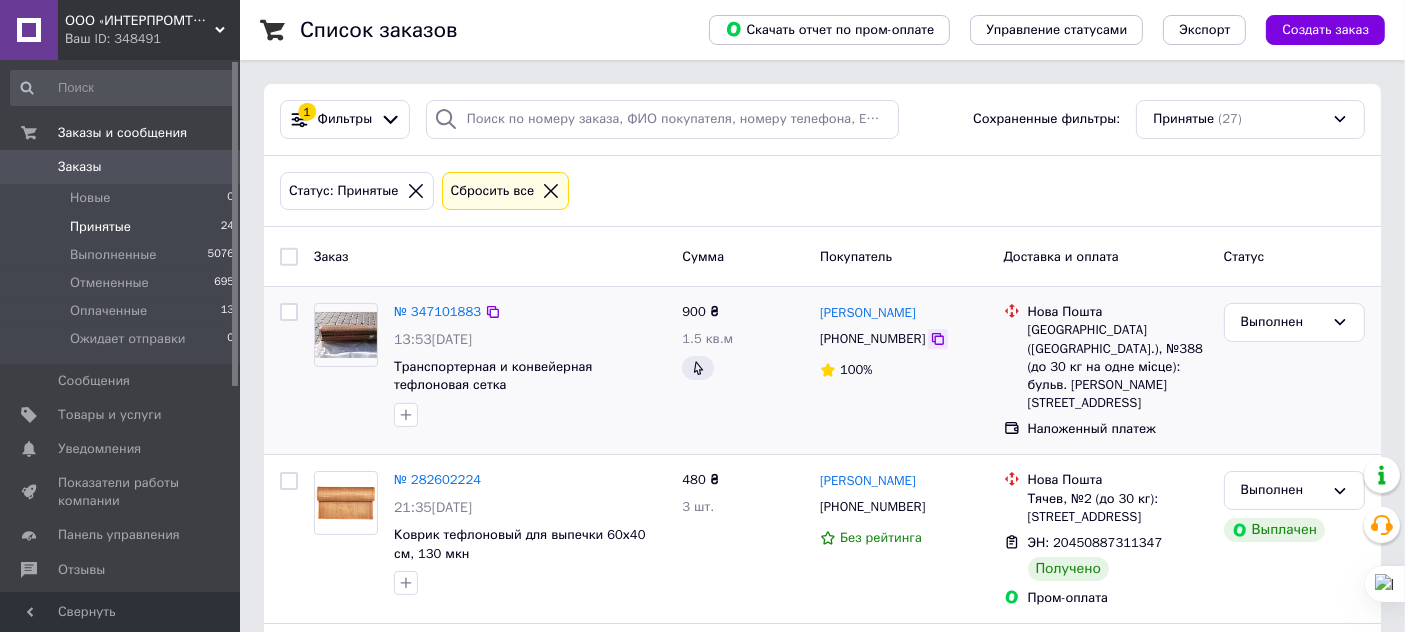 click 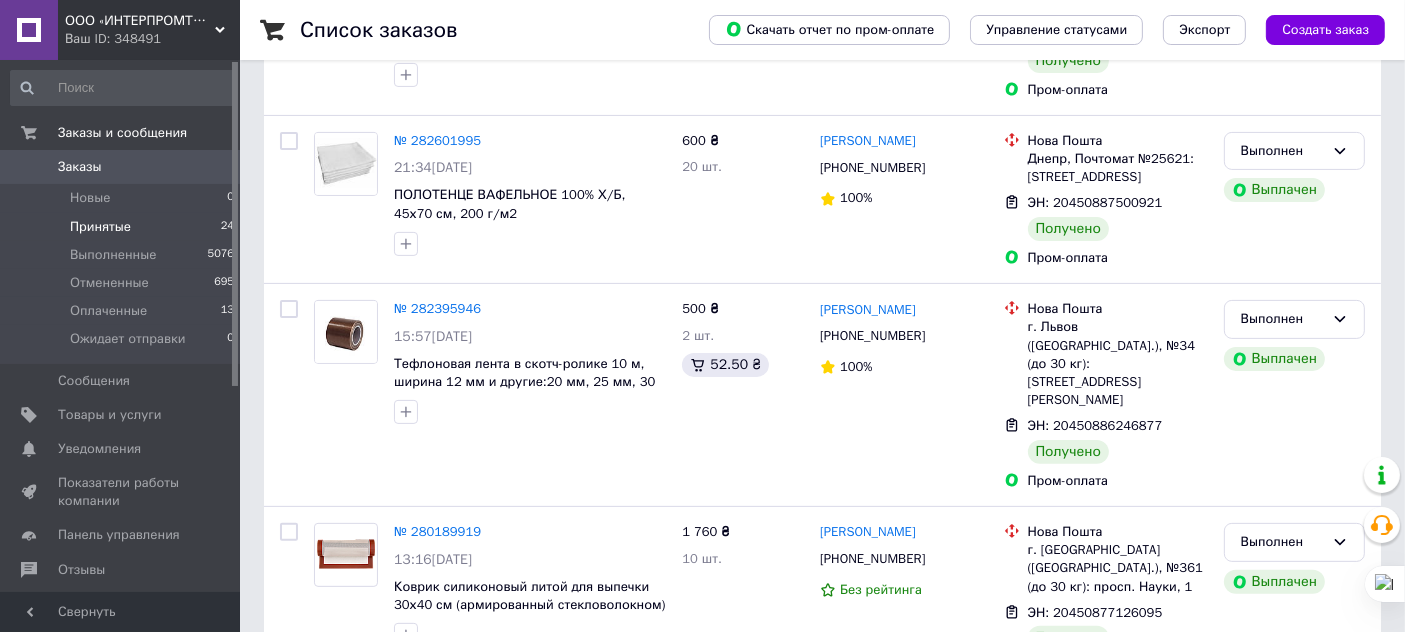 scroll, scrollTop: 555, scrollLeft: 0, axis: vertical 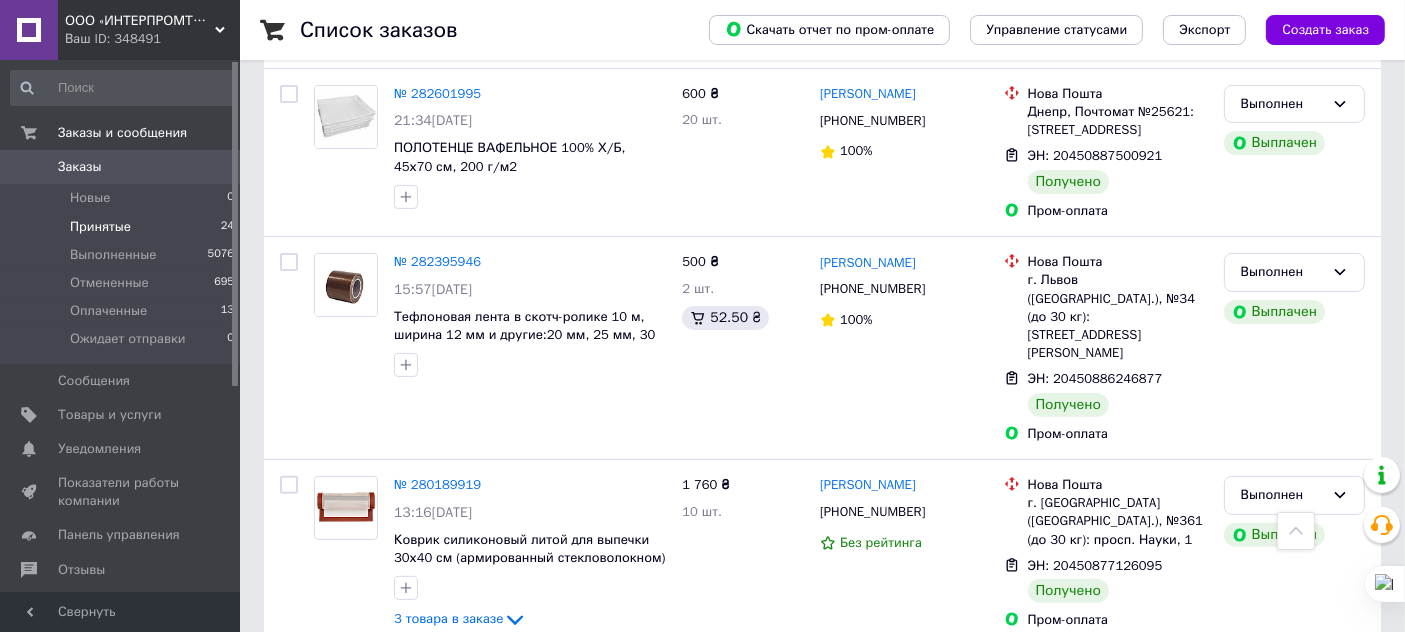 click on "Заказы" at bounding box center (80, 167) 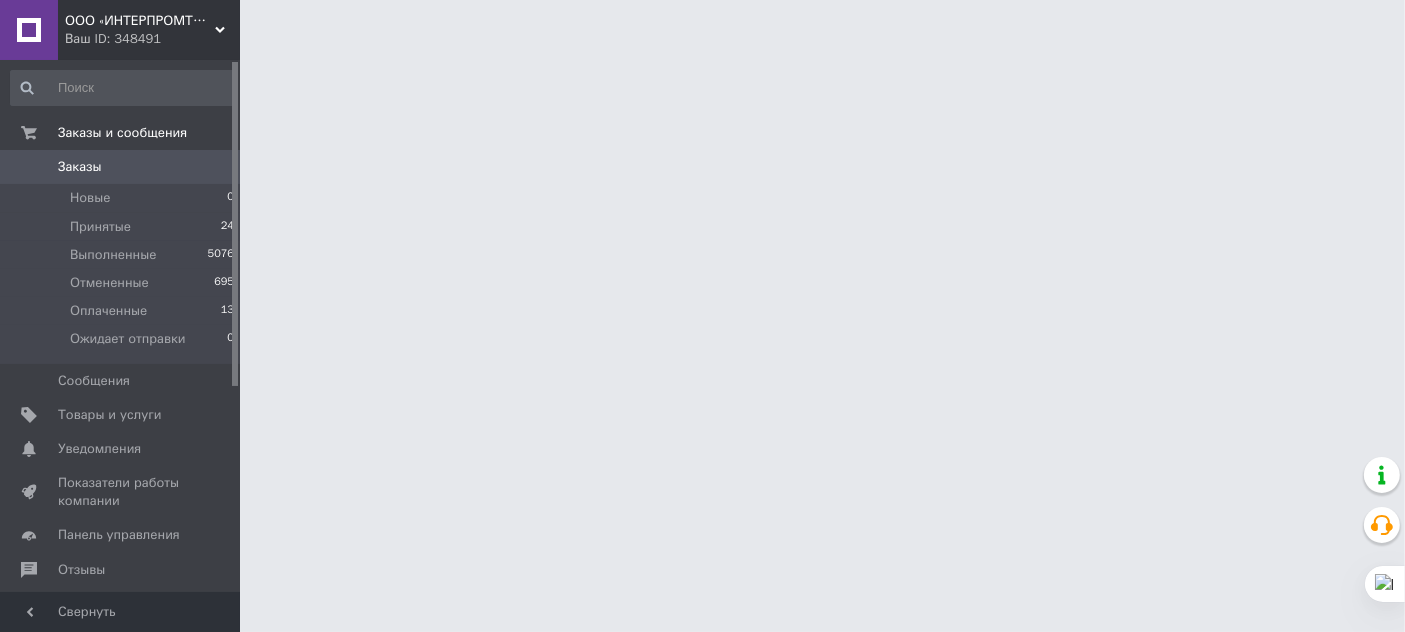 scroll, scrollTop: 0, scrollLeft: 0, axis: both 